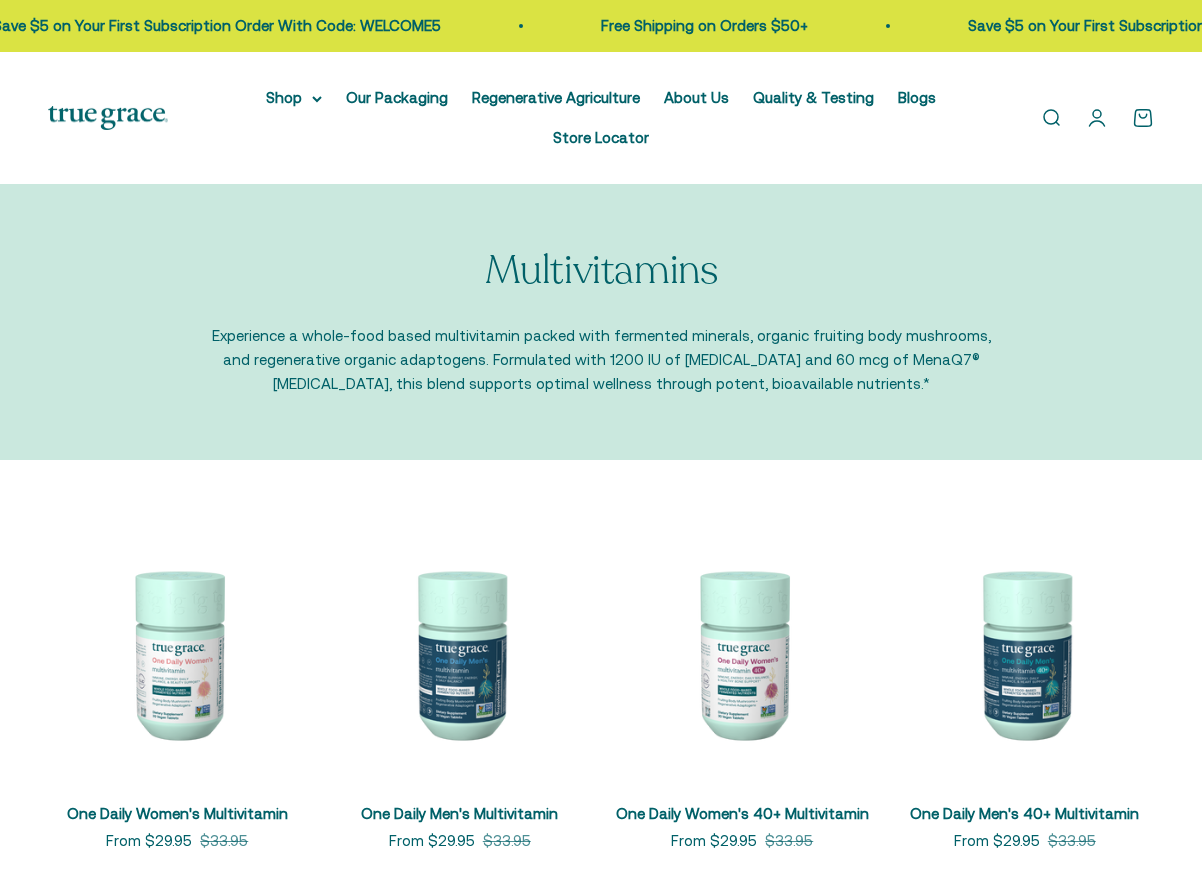 scroll, scrollTop: 21, scrollLeft: 0, axis: vertical 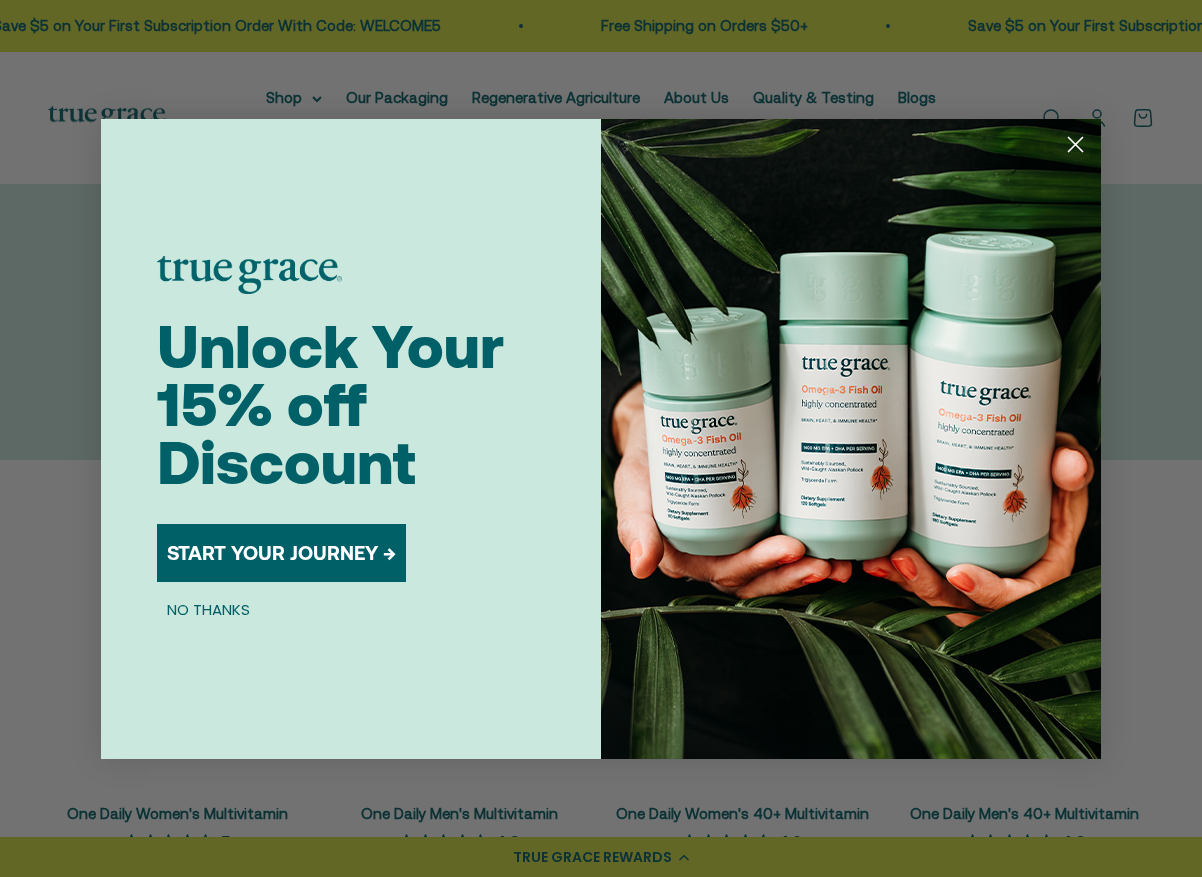 click 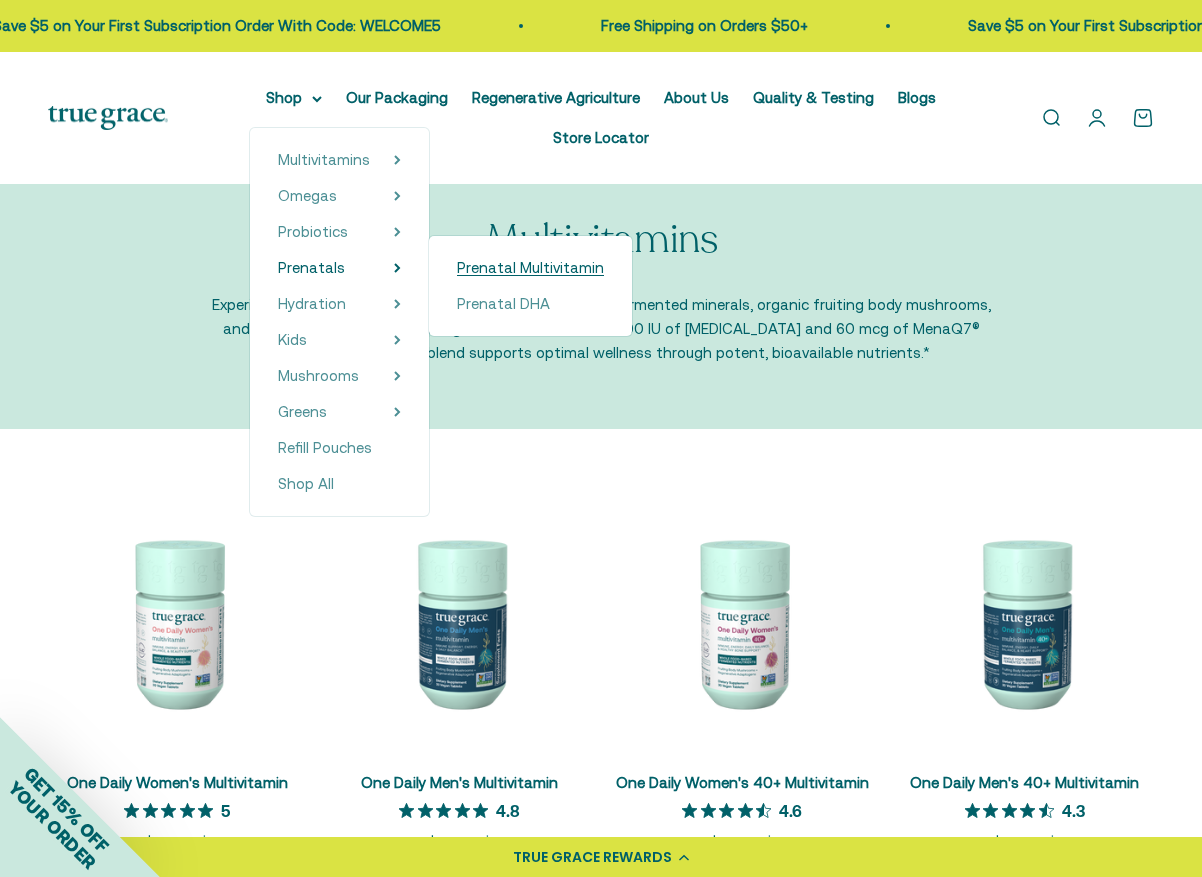 scroll, scrollTop: 33, scrollLeft: 0, axis: vertical 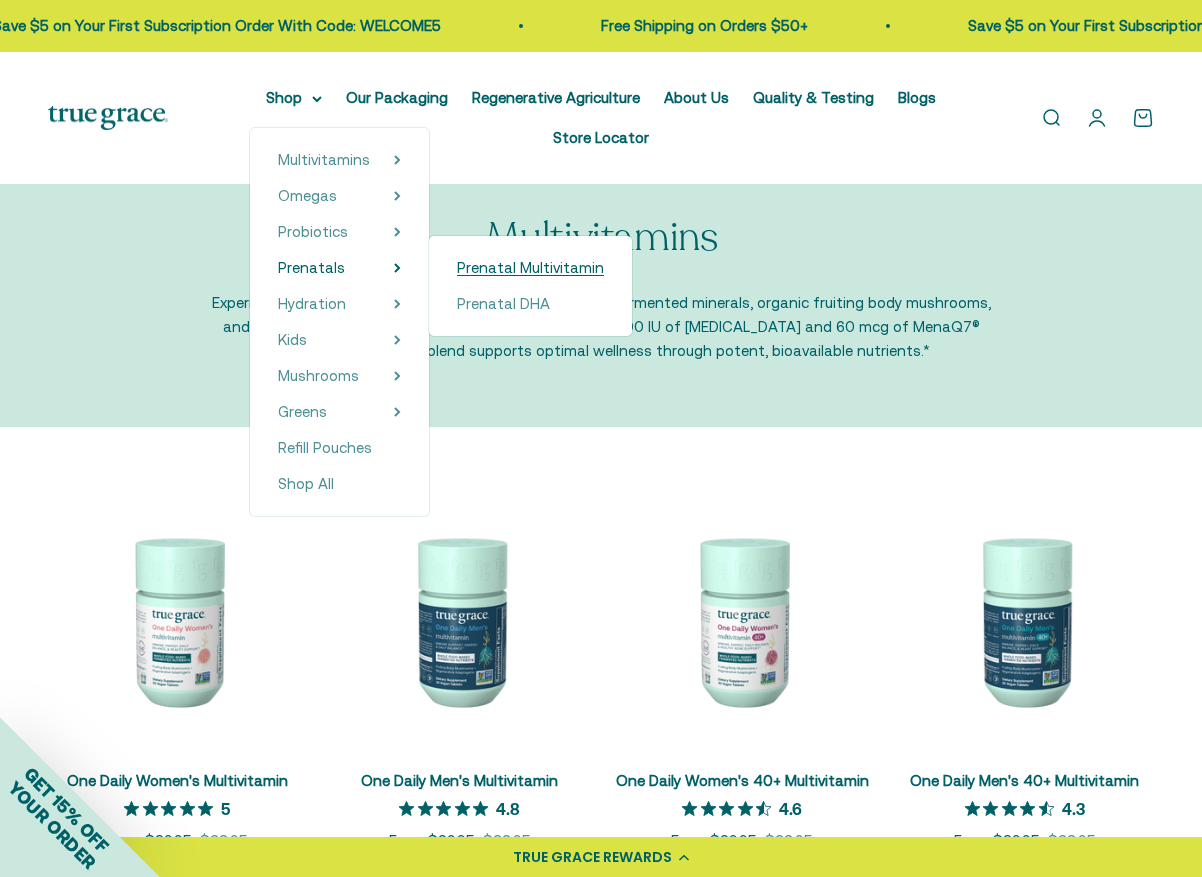 click on "Prenatal Multivitamin" at bounding box center (530, 267) 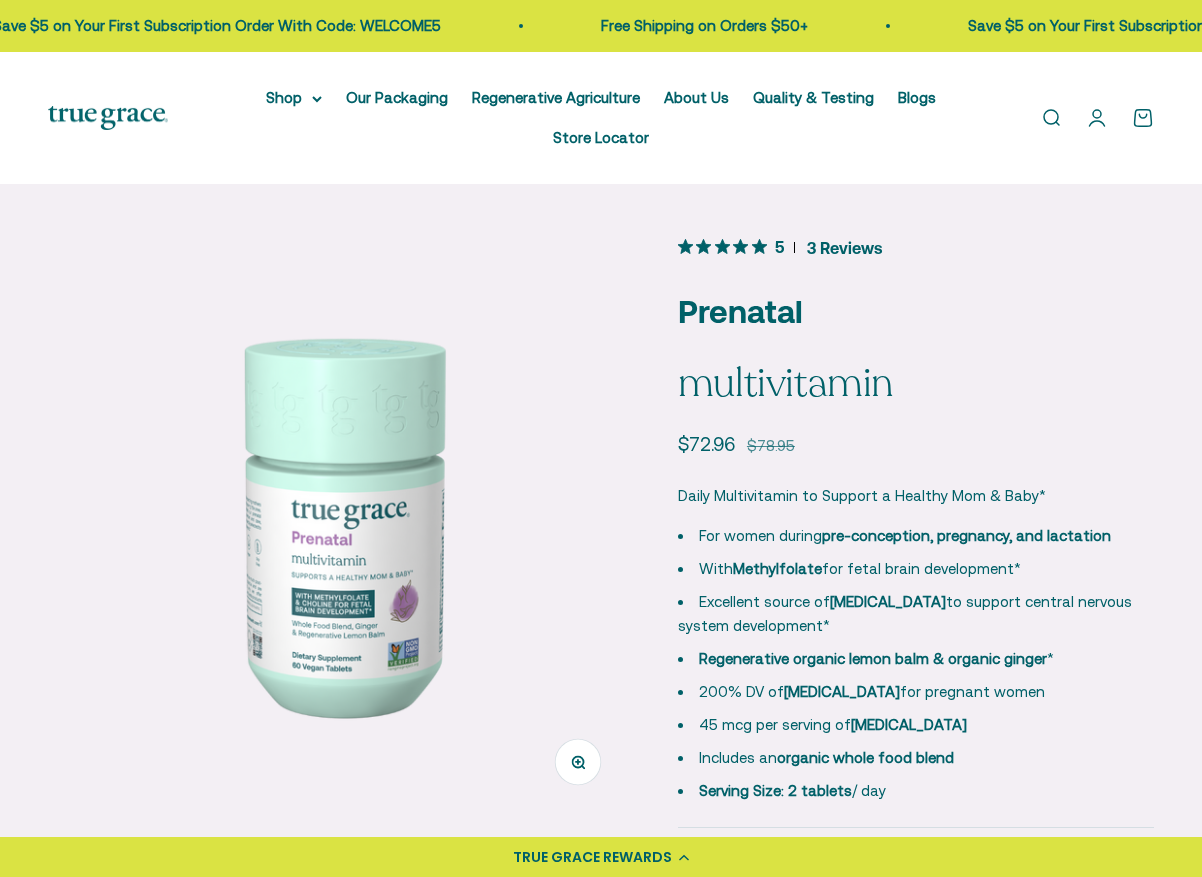scroll, scrollTop: 0, scrollLeft: 0, axis: both 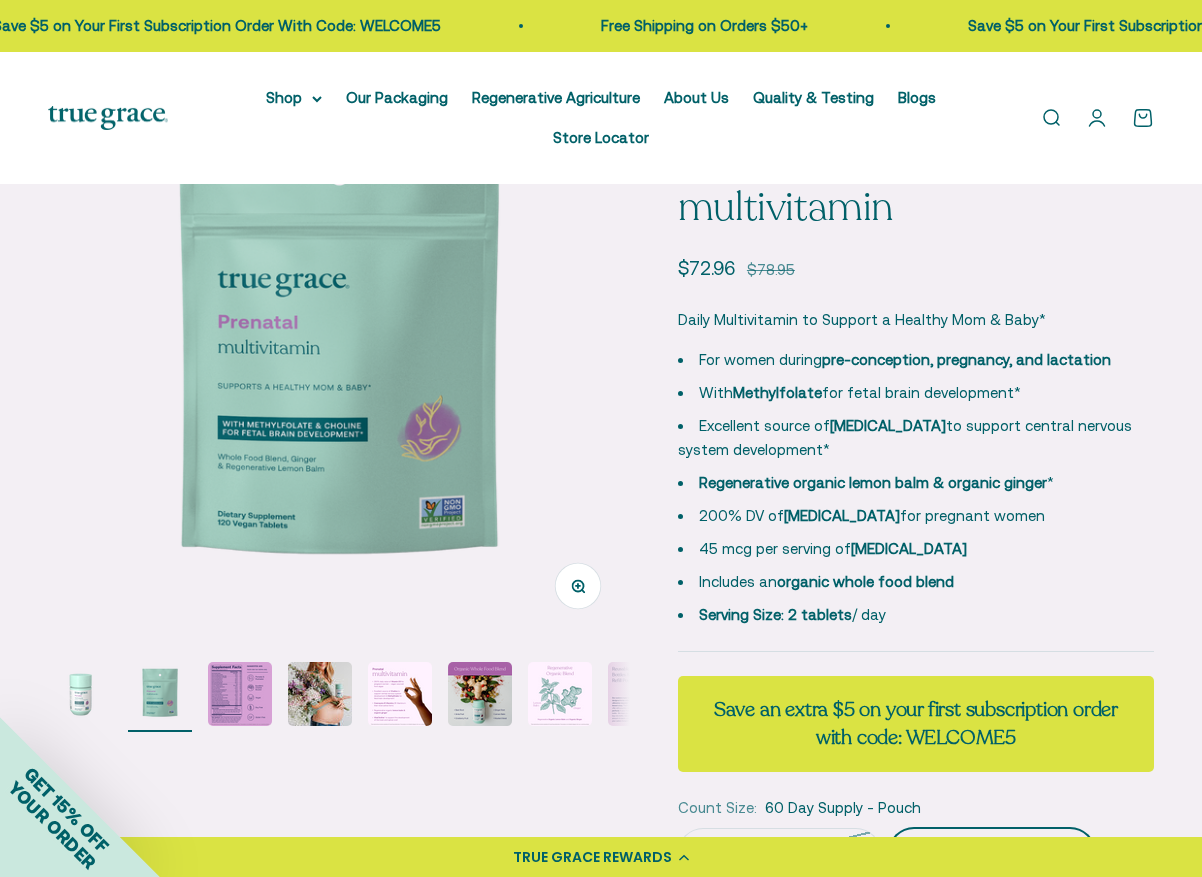 click at bounding box center (240, 694) 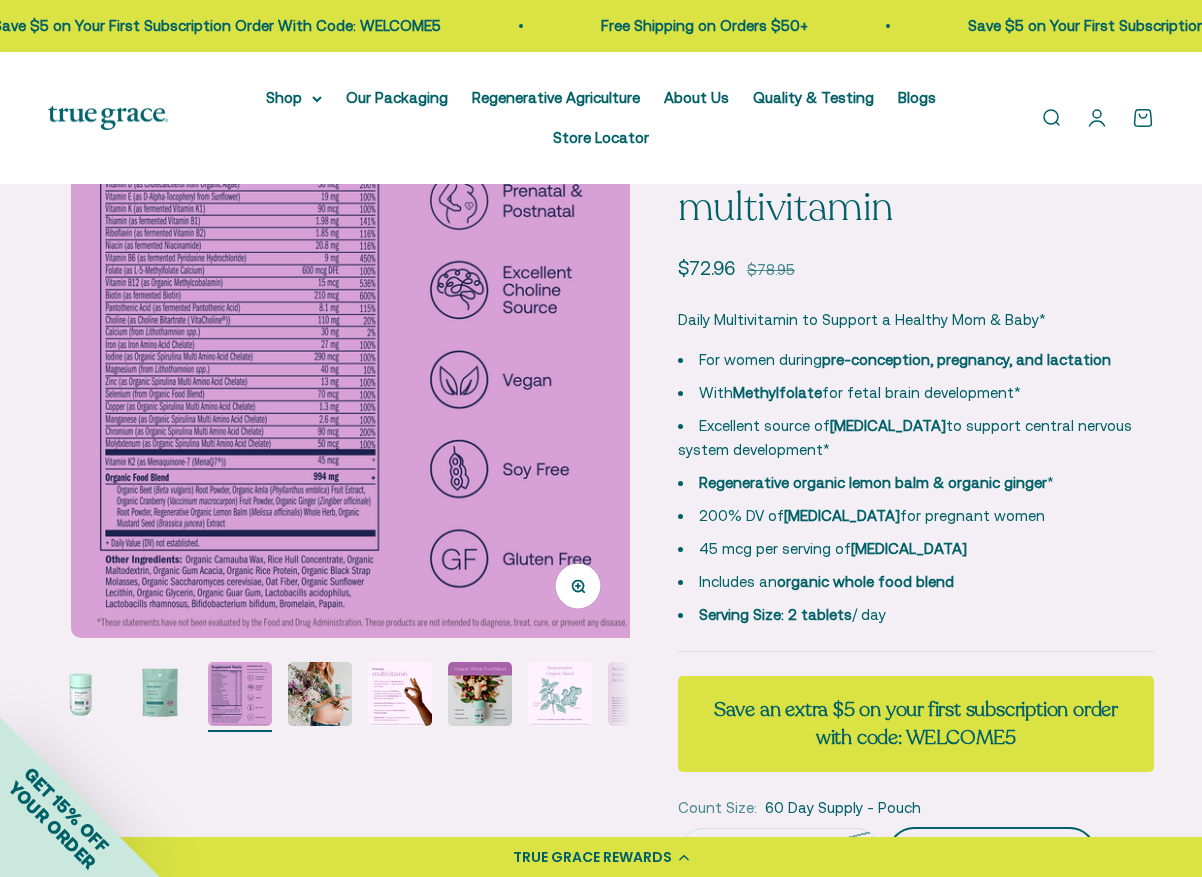 scroll, scrollTop: 0, scrollLeft: 1188, axis: horizontal 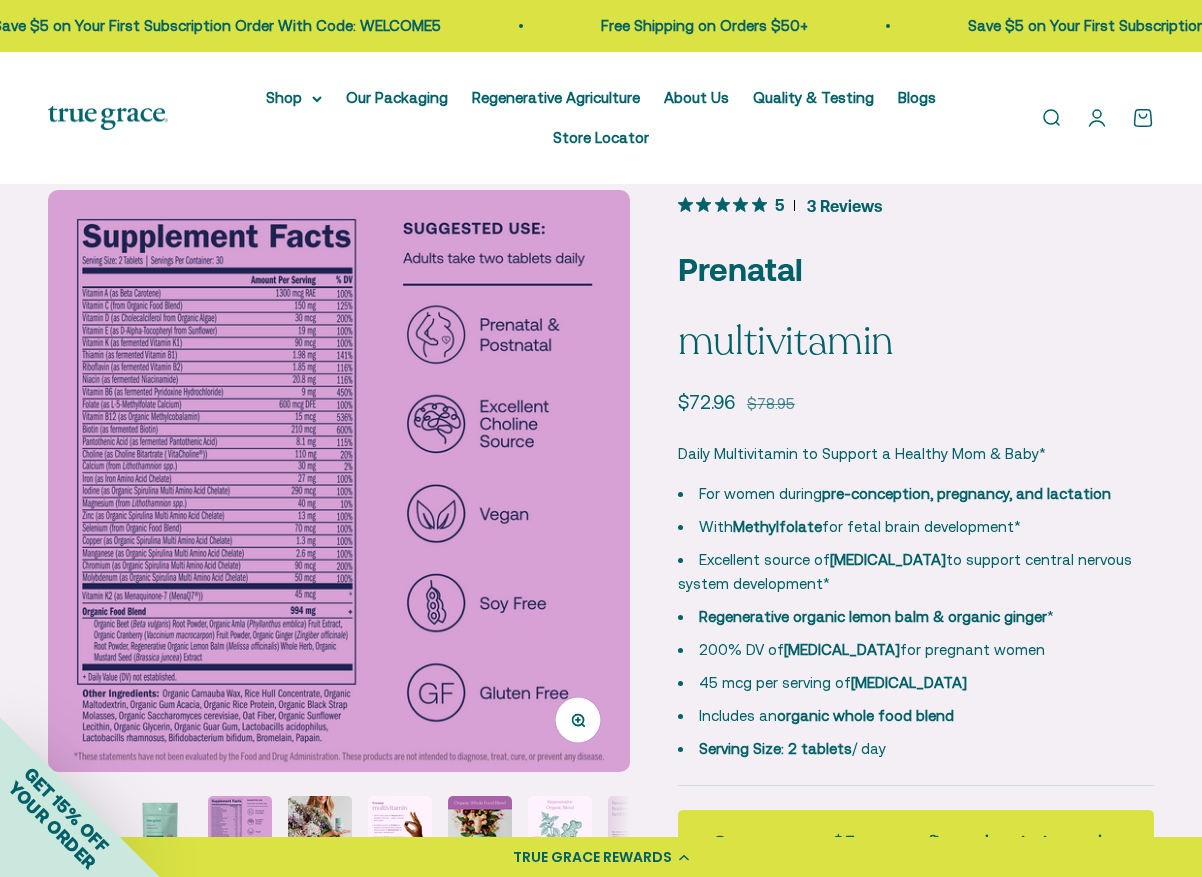 click at bounding box center (160, 828) 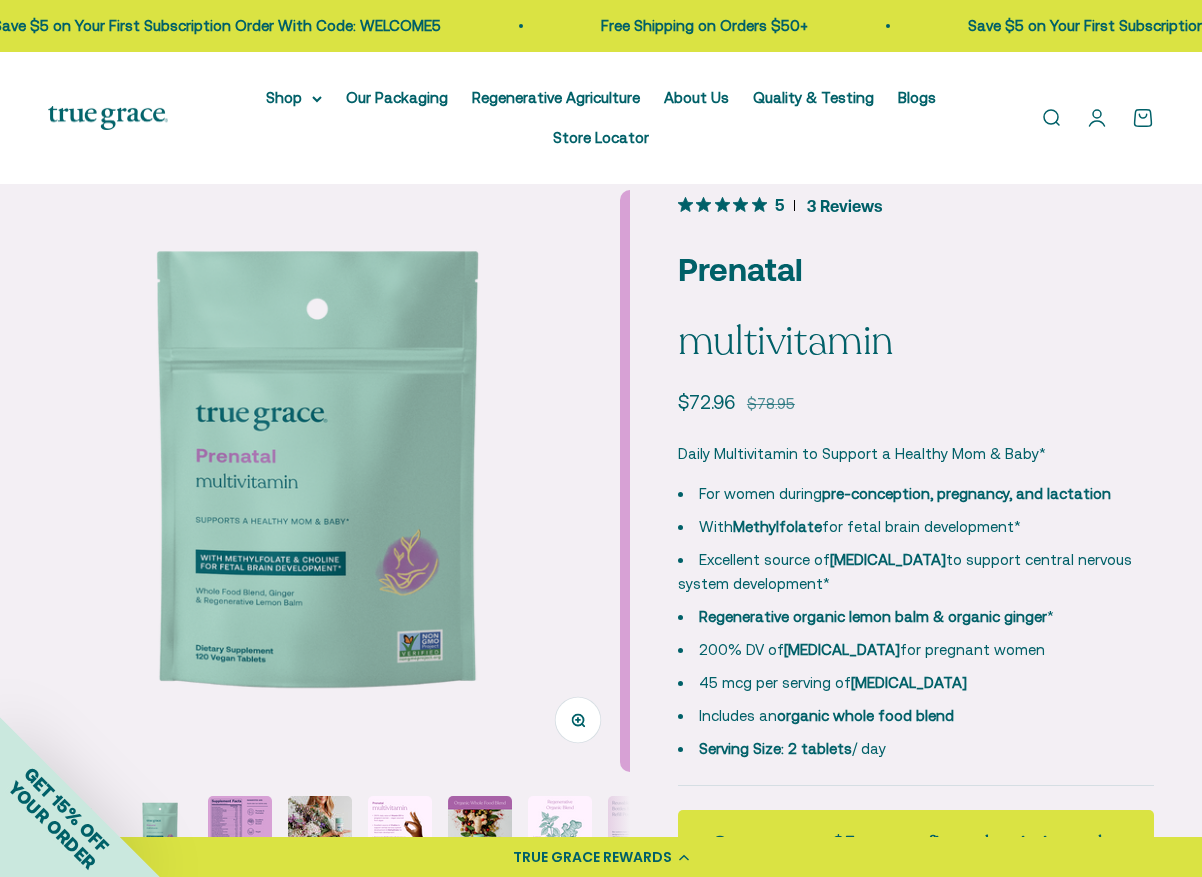 scroll, scrollTop: 0, scrollLeft: 594, axis: horizontal 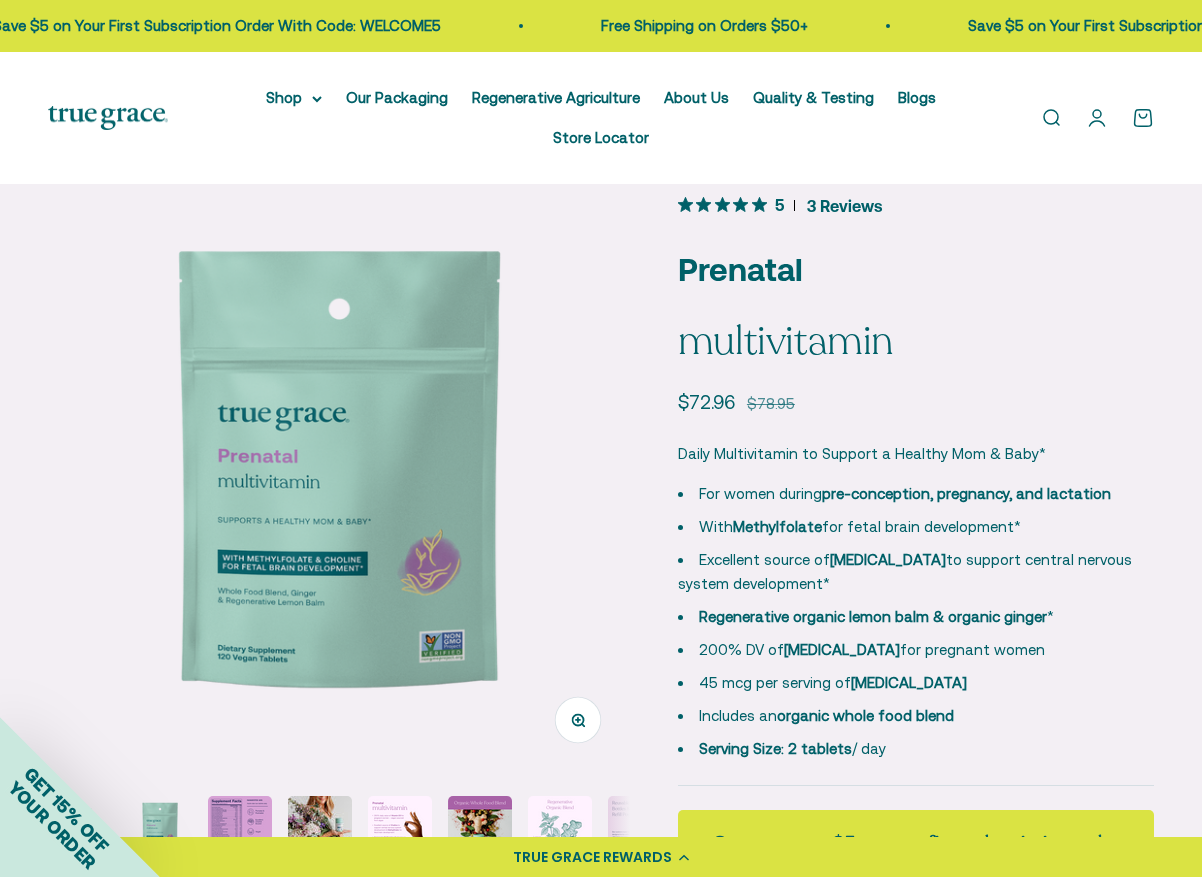 click at bounding box center [320, 828] 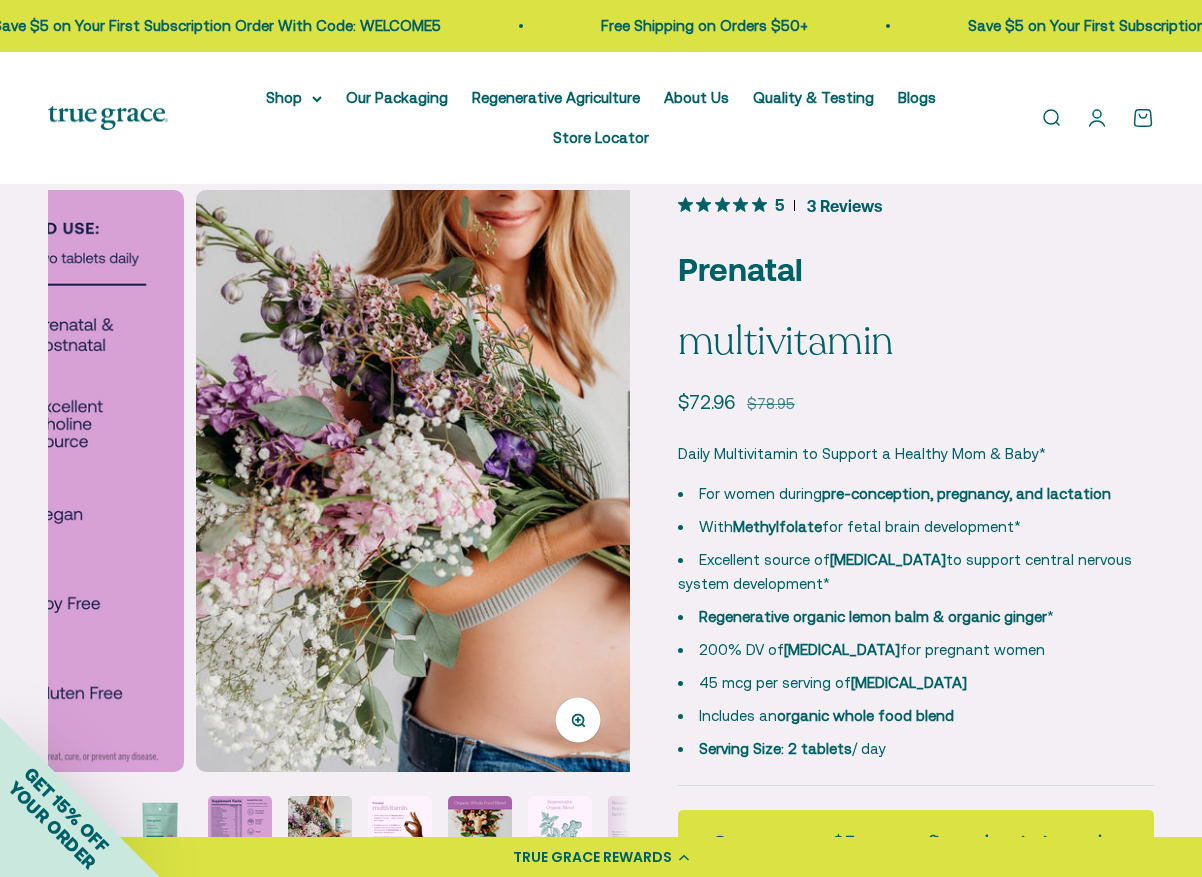 click at bounding box center [400, 828] 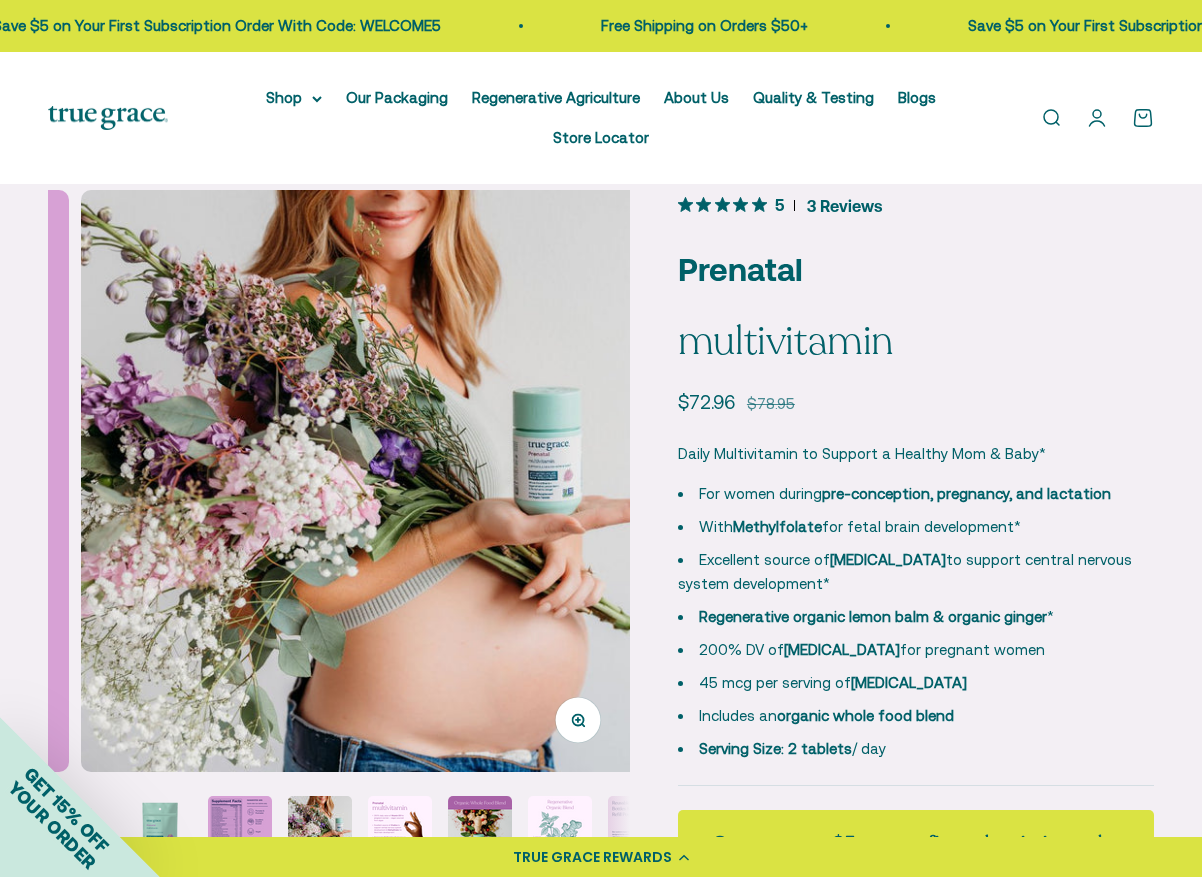 scroll, scrollTop: 0, scrollLeft: 45, axis: horizontal 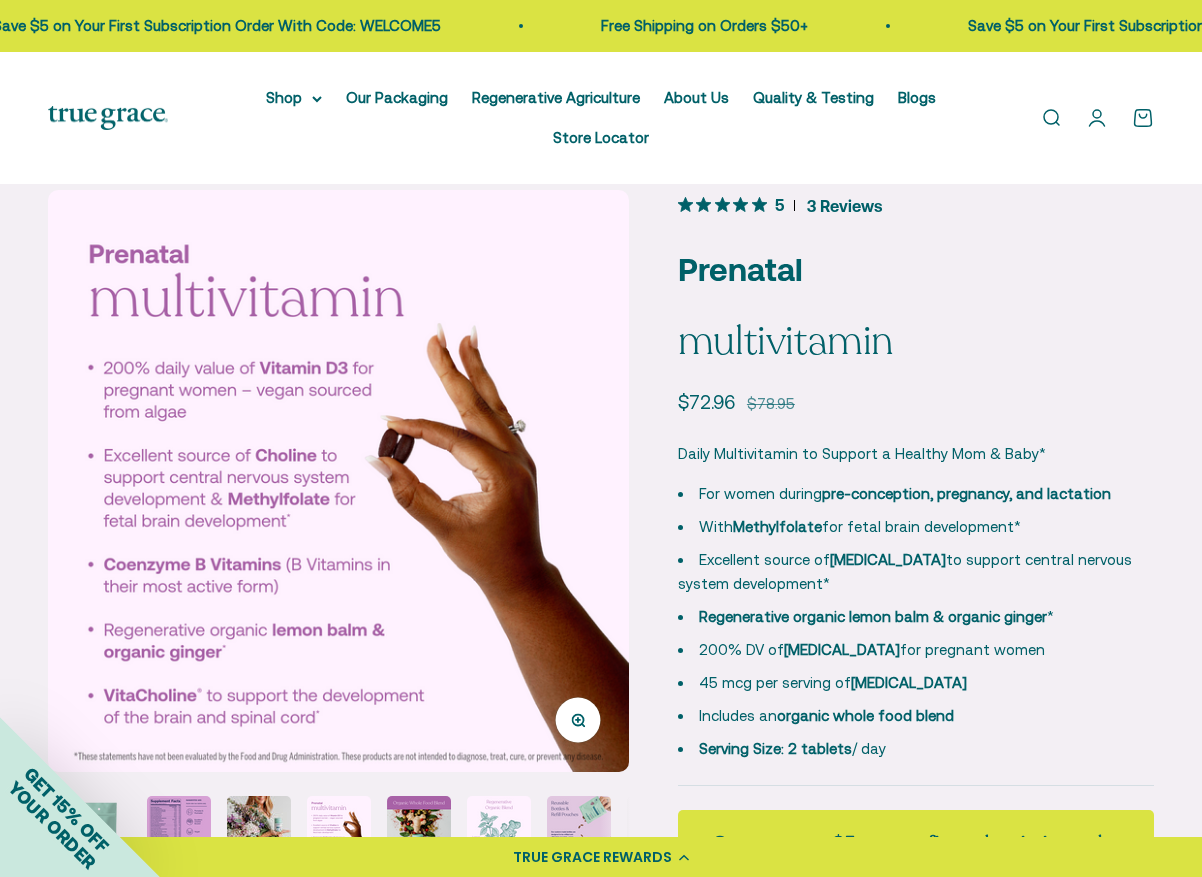 click at bounding box center [499, 828] 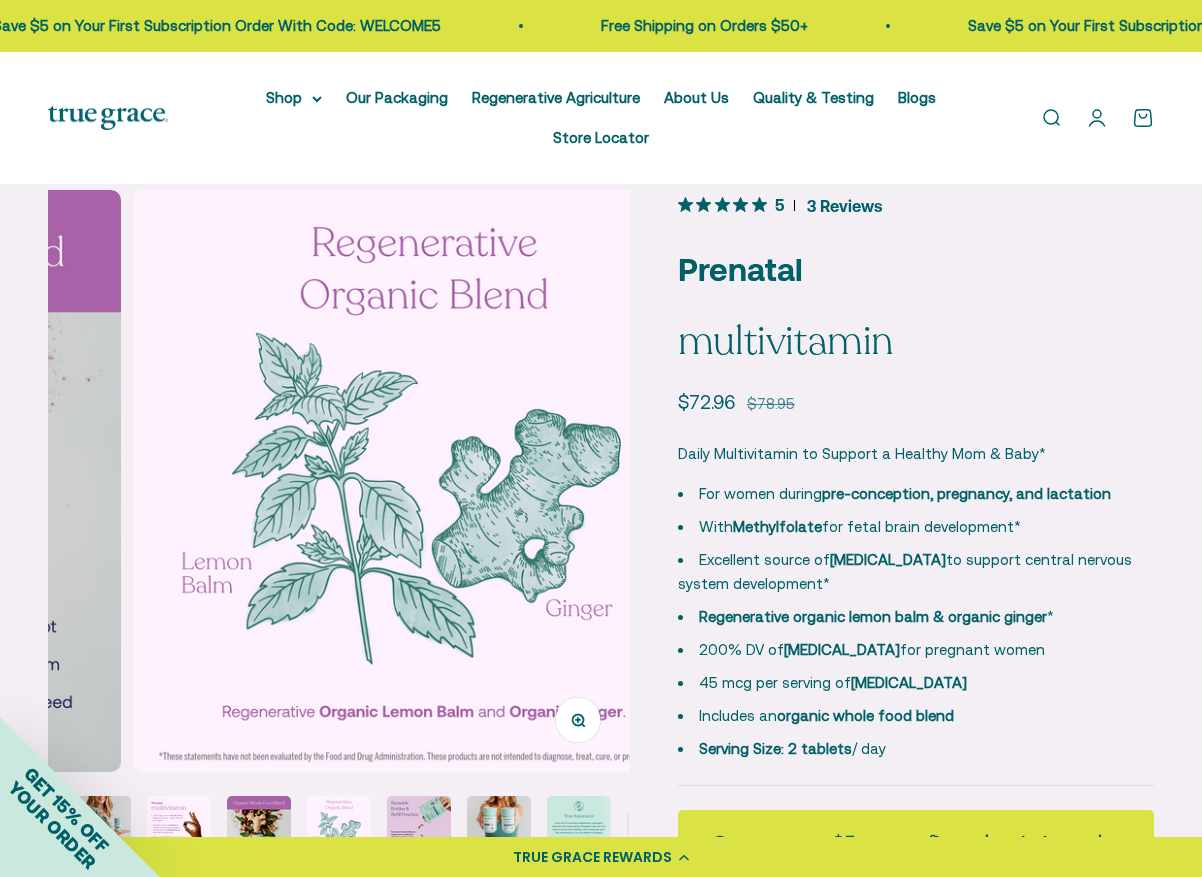 scroll, scrollTop: 0, scrollLeft: 3563, axis: horizontal 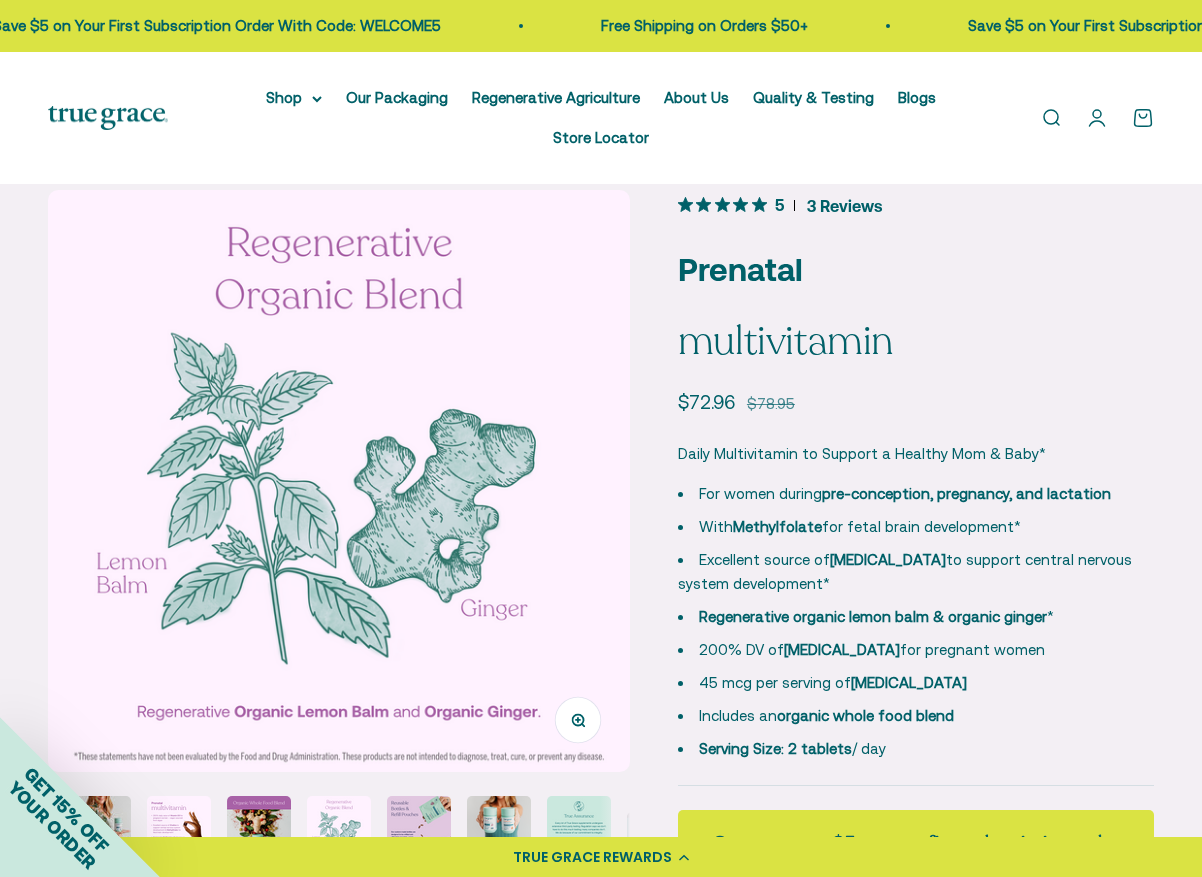 click at bounding box center [579, 828] 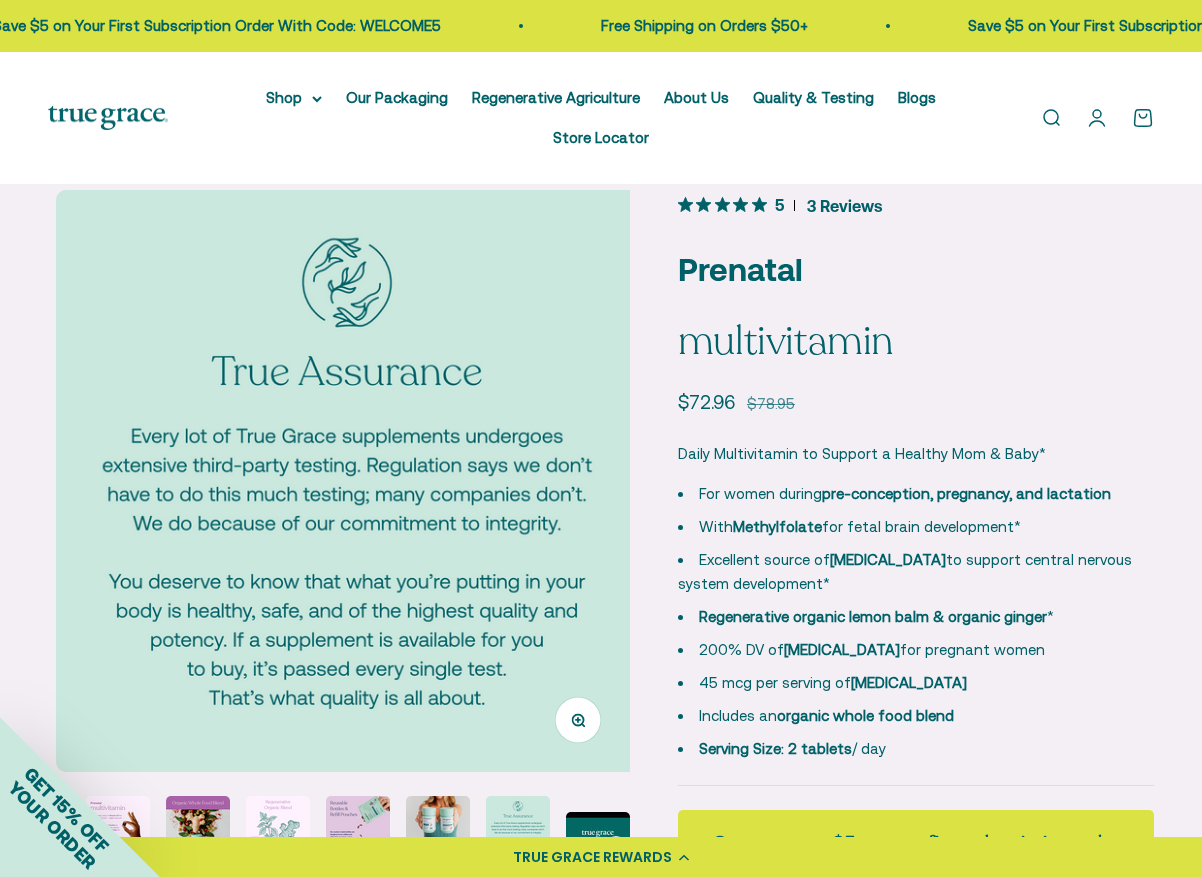 scroll, scrollTop: 0, scrollLeft: 5345, axis: horizontal 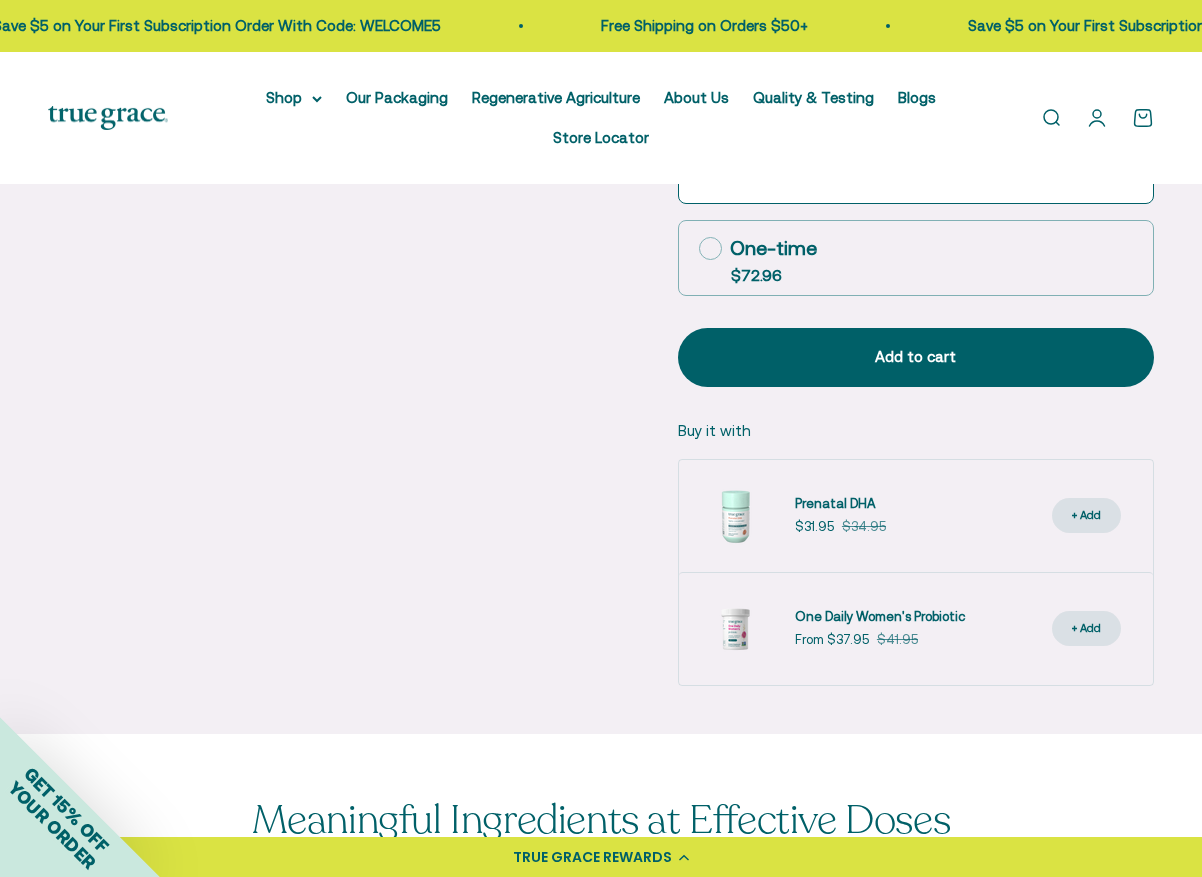 click 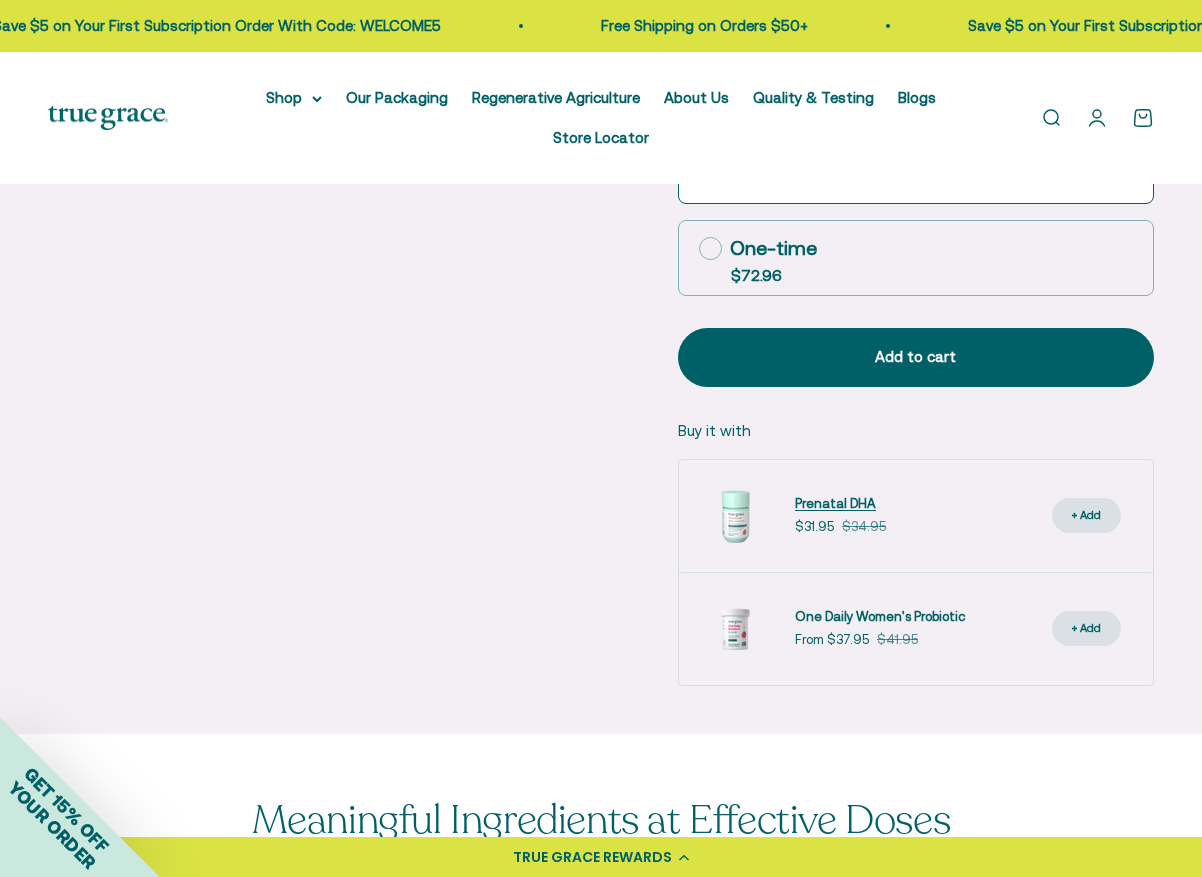 click on "Prenatal DHA" 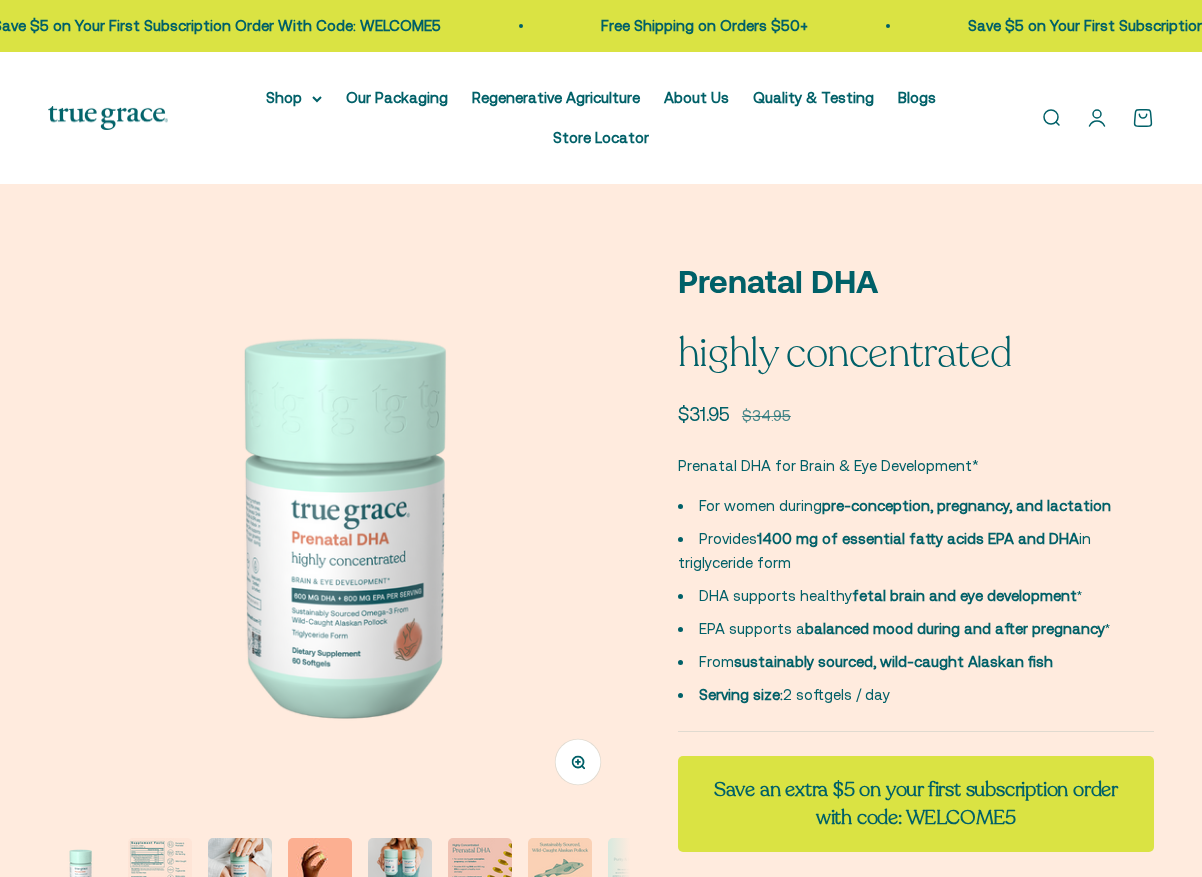 scroll, scrollTop: 0, scrollLeft: 0, axis: both 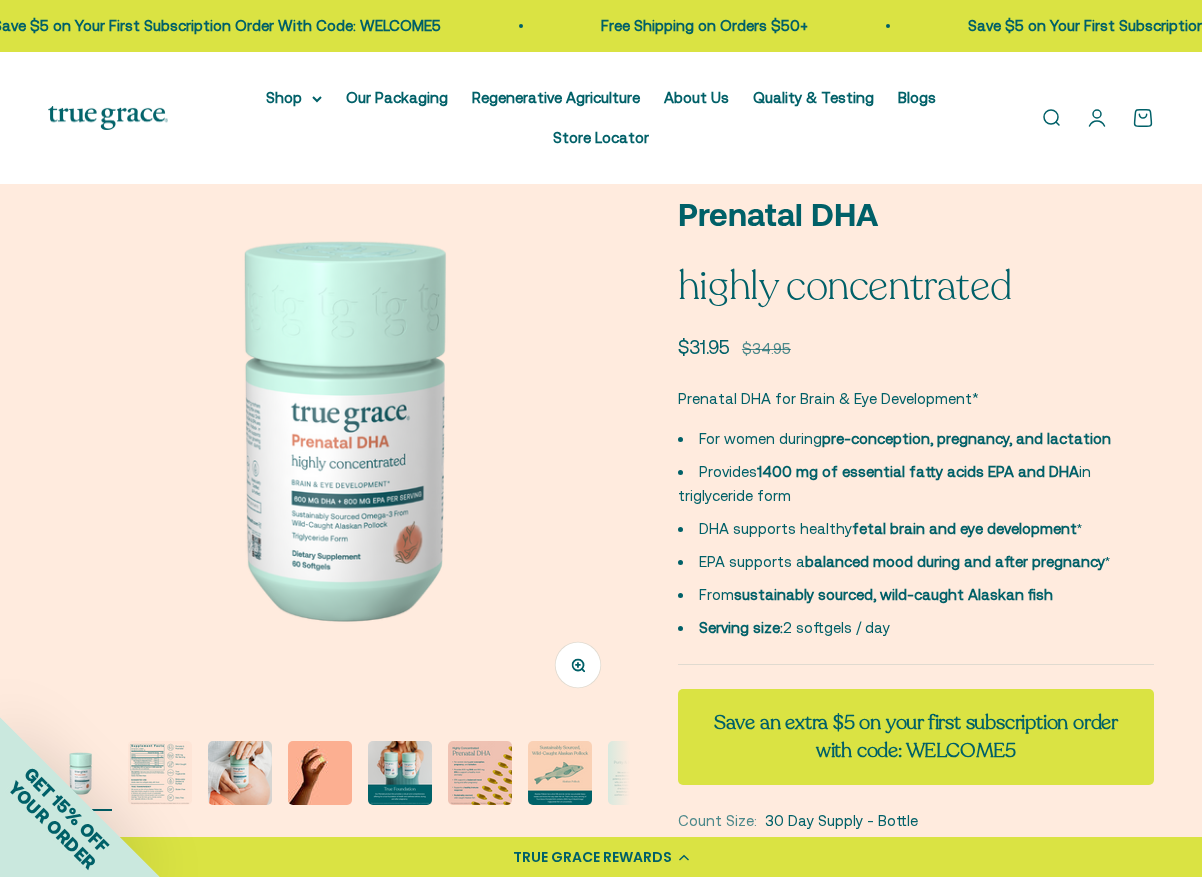 click at bounding box center [480, 773] 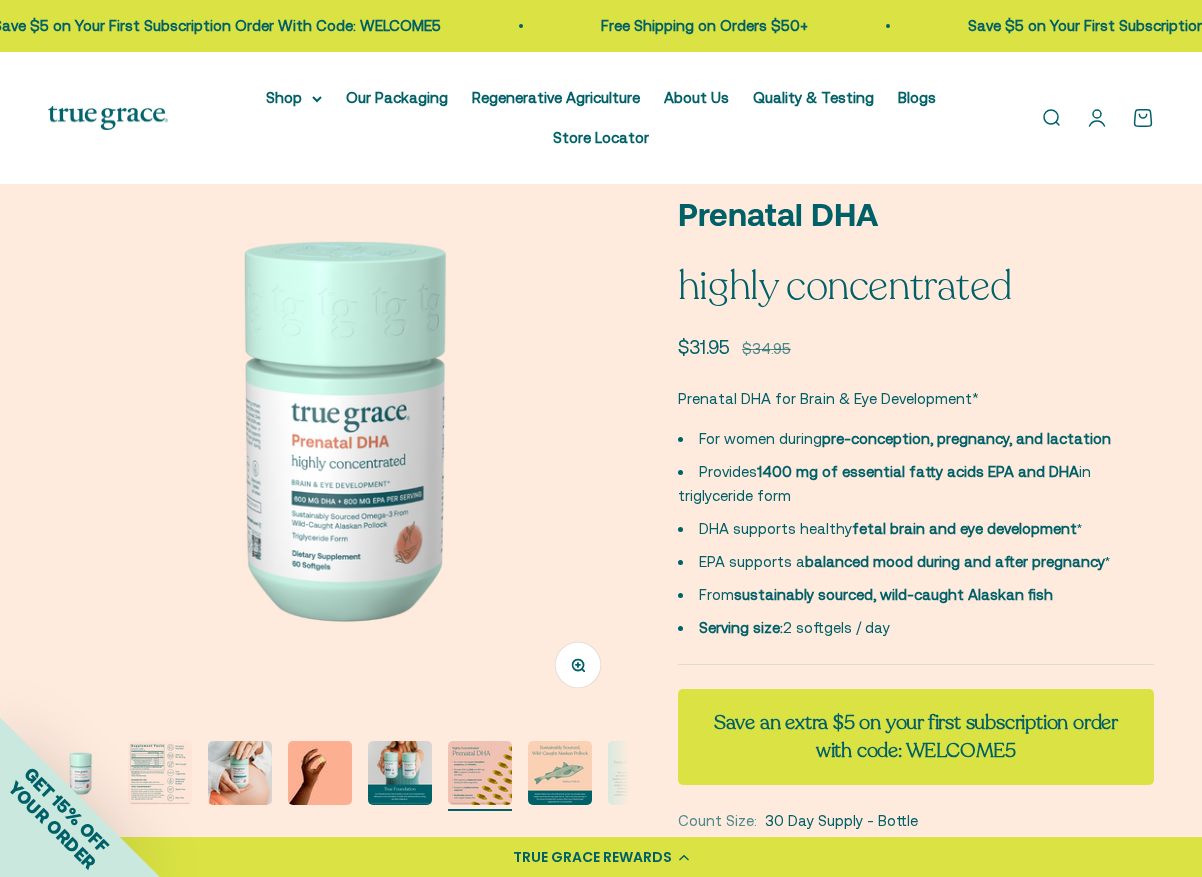 scroll, scrollTop: 0, scrollLeft: 690, axis: horizontal 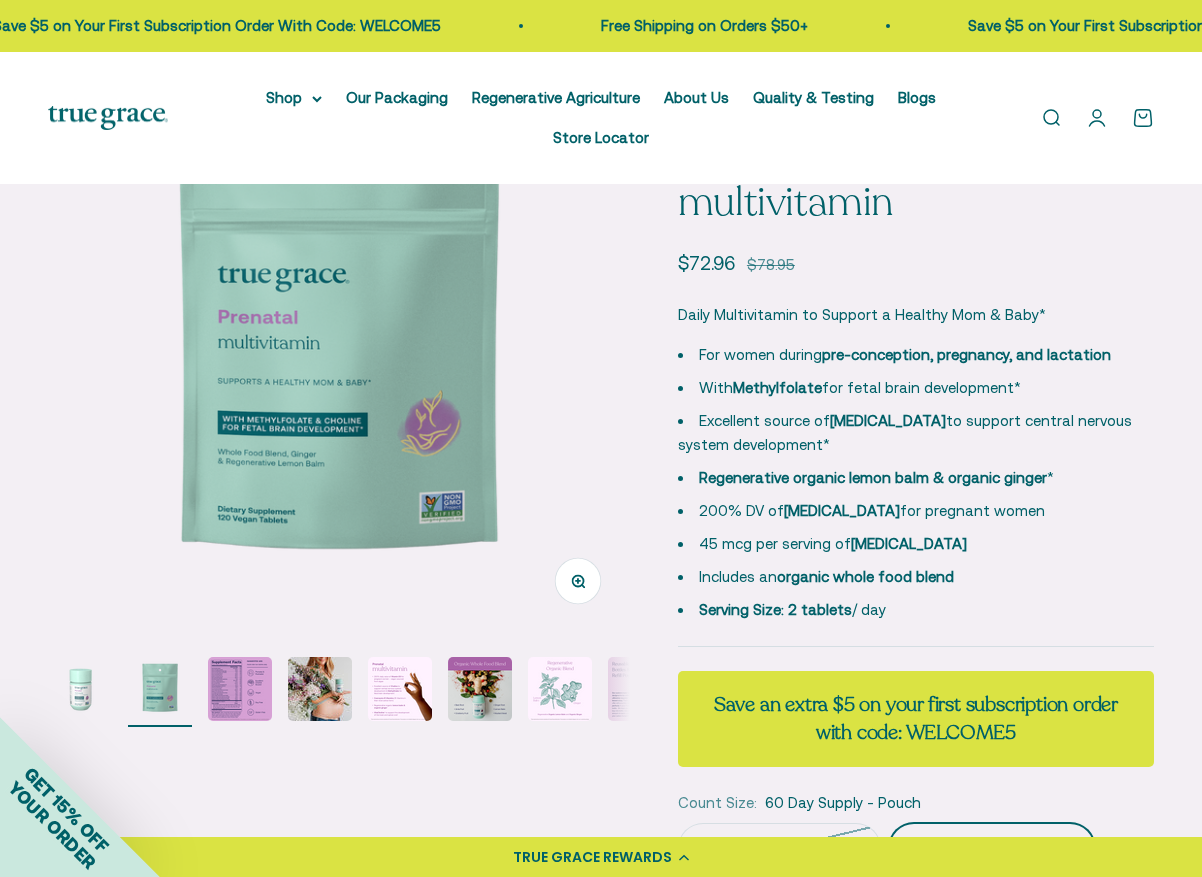click at bounding box center [240, 689] 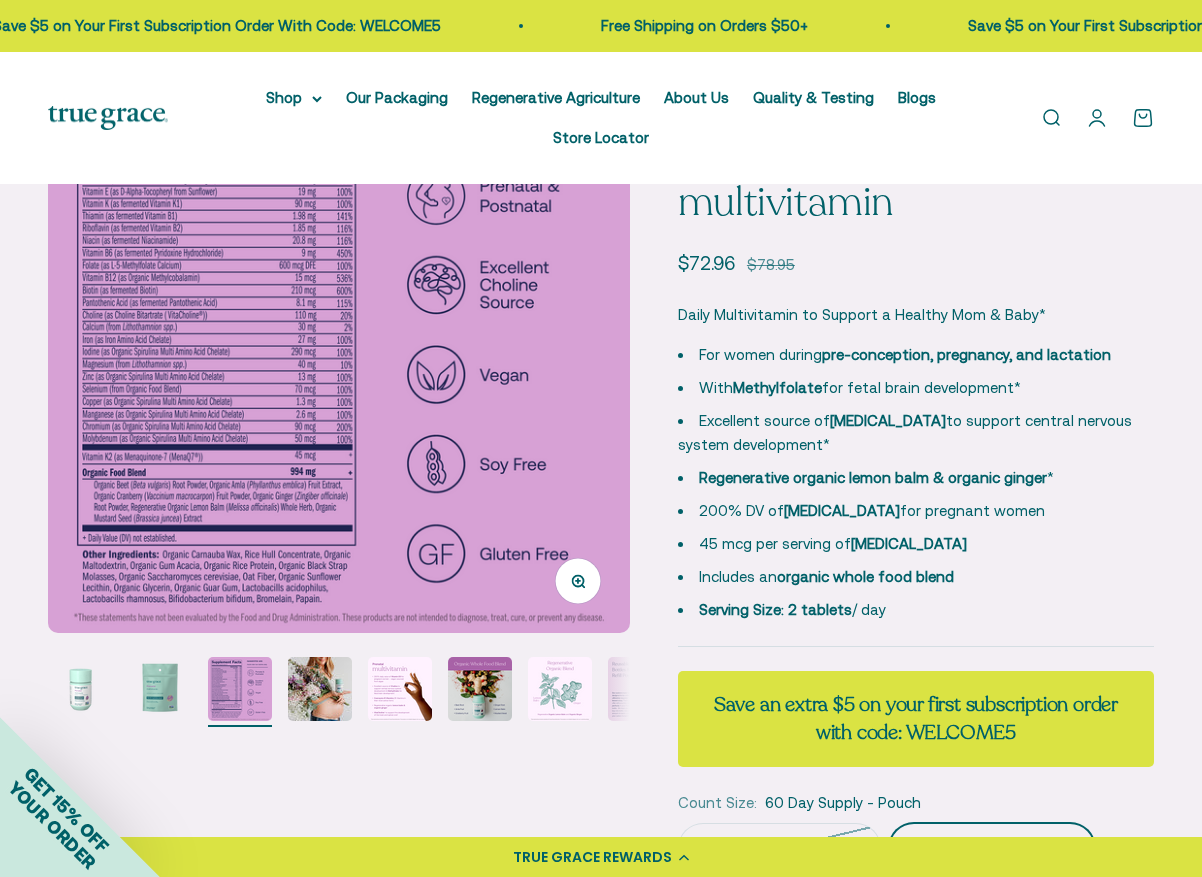 click at bounding box center [339, 342] 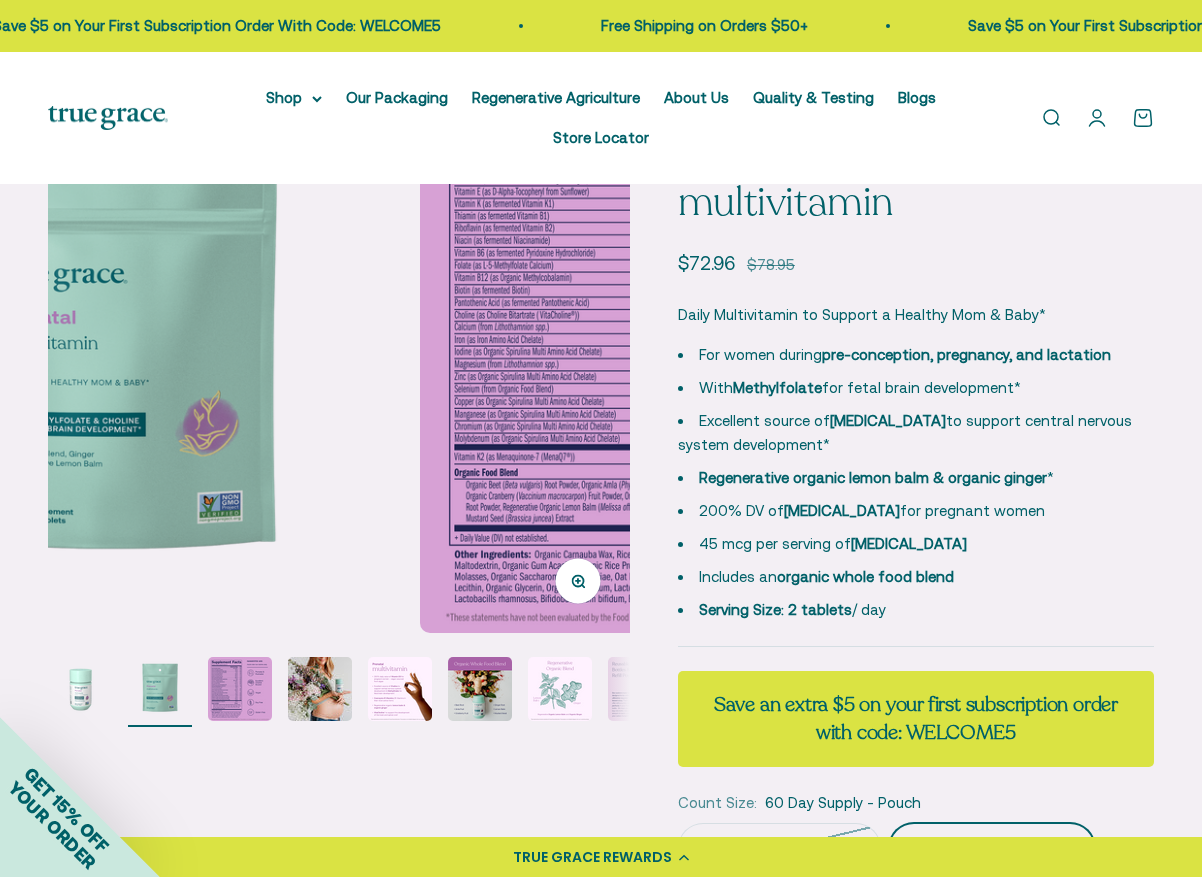 scroll, scrollTop: 0, scrollLeft: 594, axis: horizontal 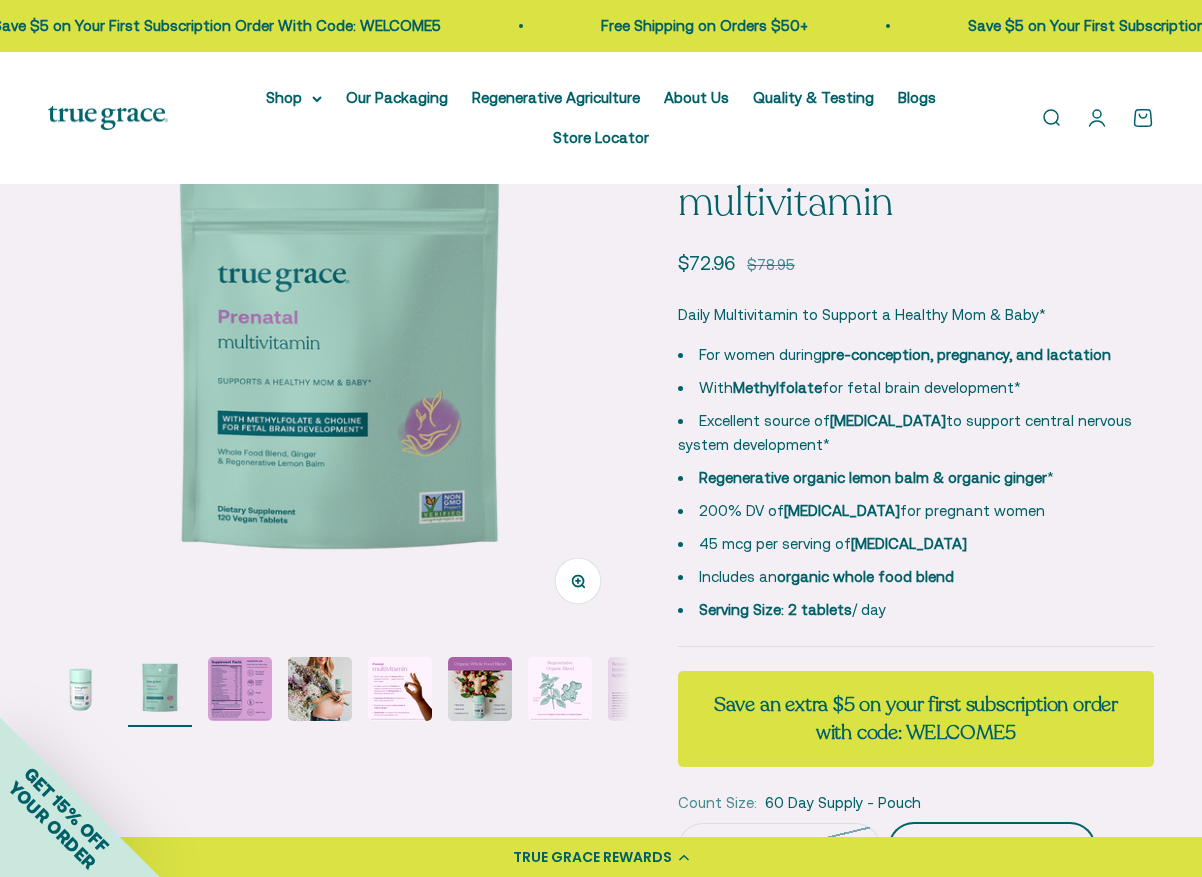 click at bounding box center [240, 689] 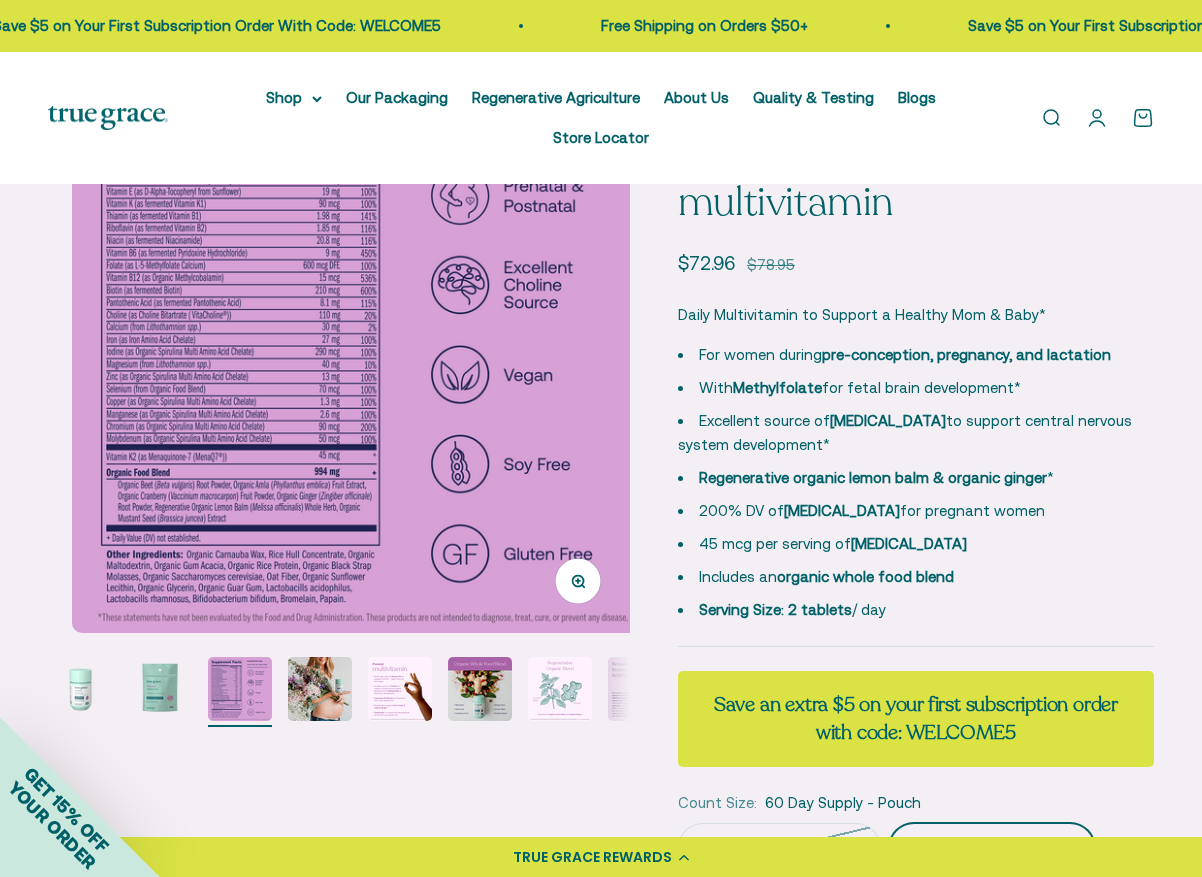 scroll, scrollTop: 0, scrollLeft: 1188, axis: horizontal 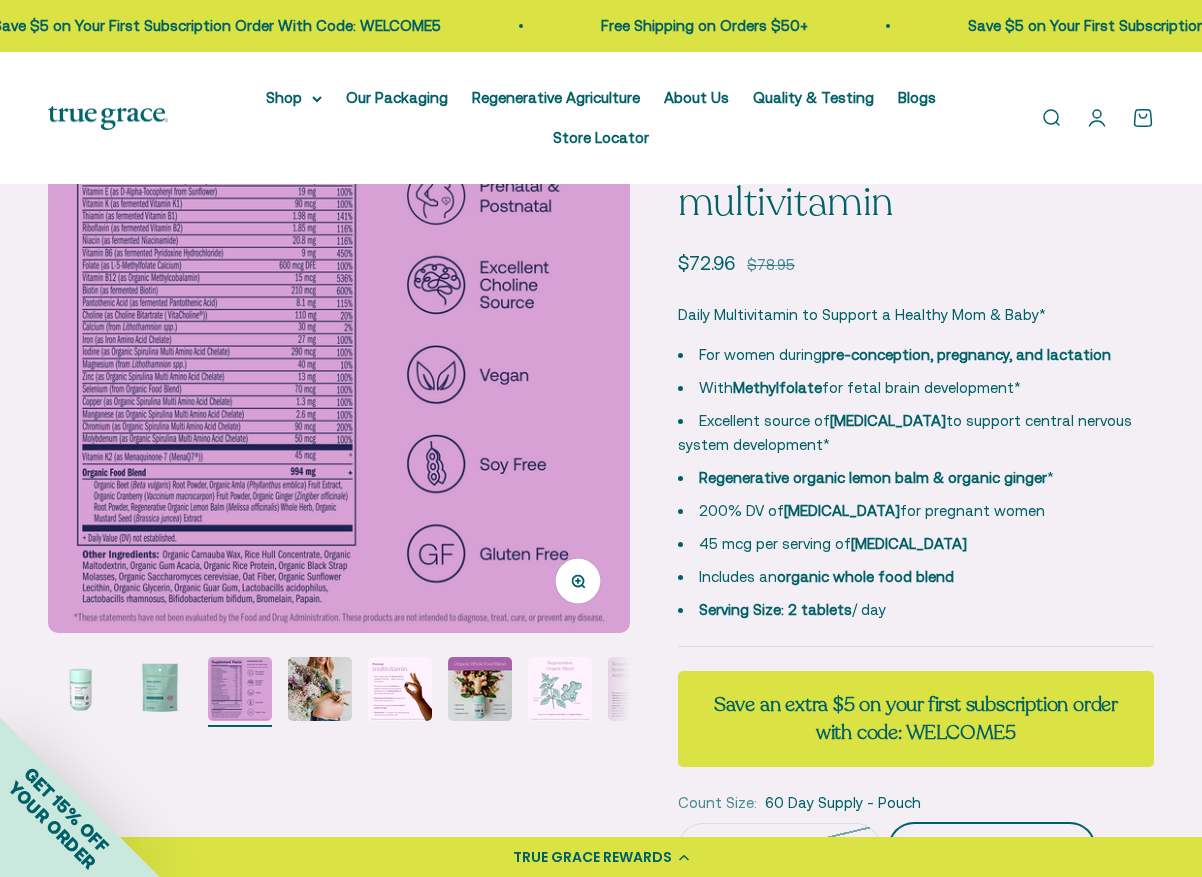 click on "Zoom" at bounding box center (577, 580) 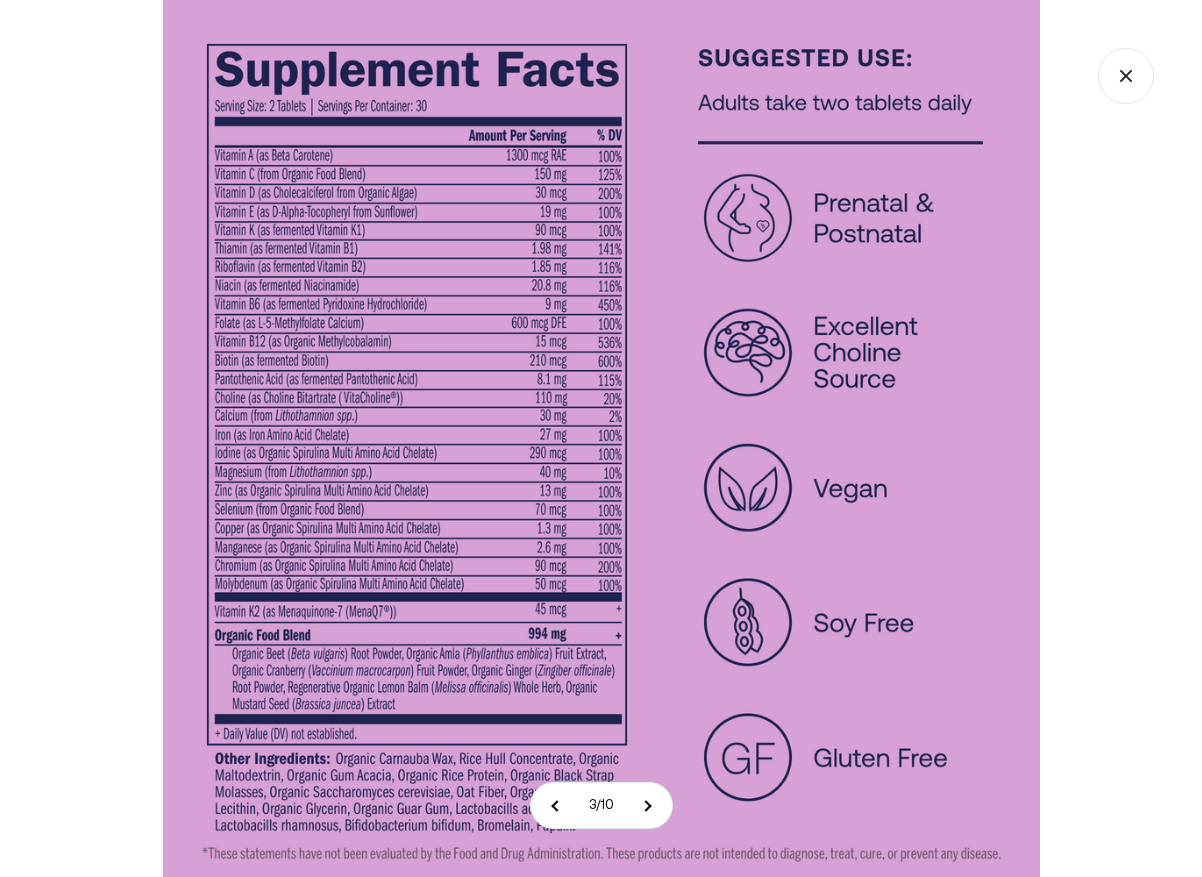 click 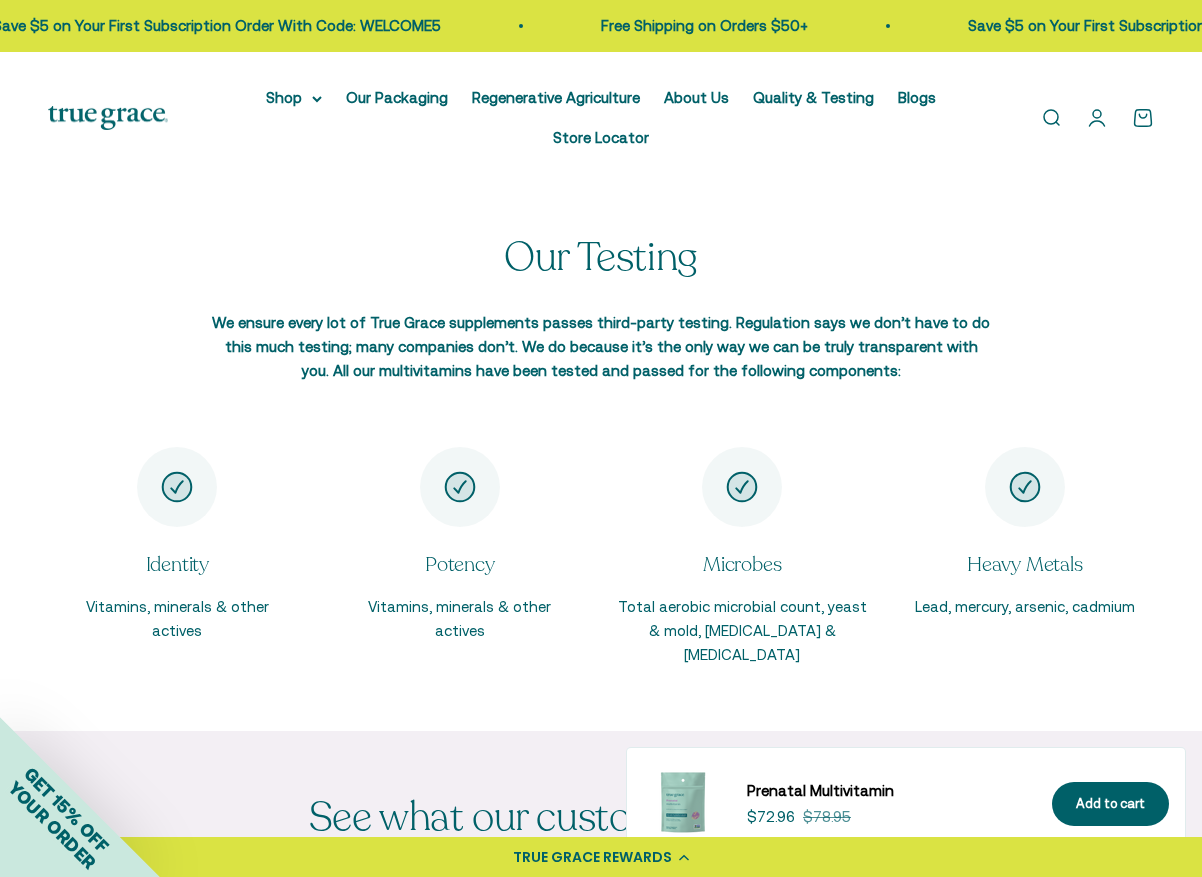 scroll, scrollTop: 3215, scrollLeft: 0, axis: vertical 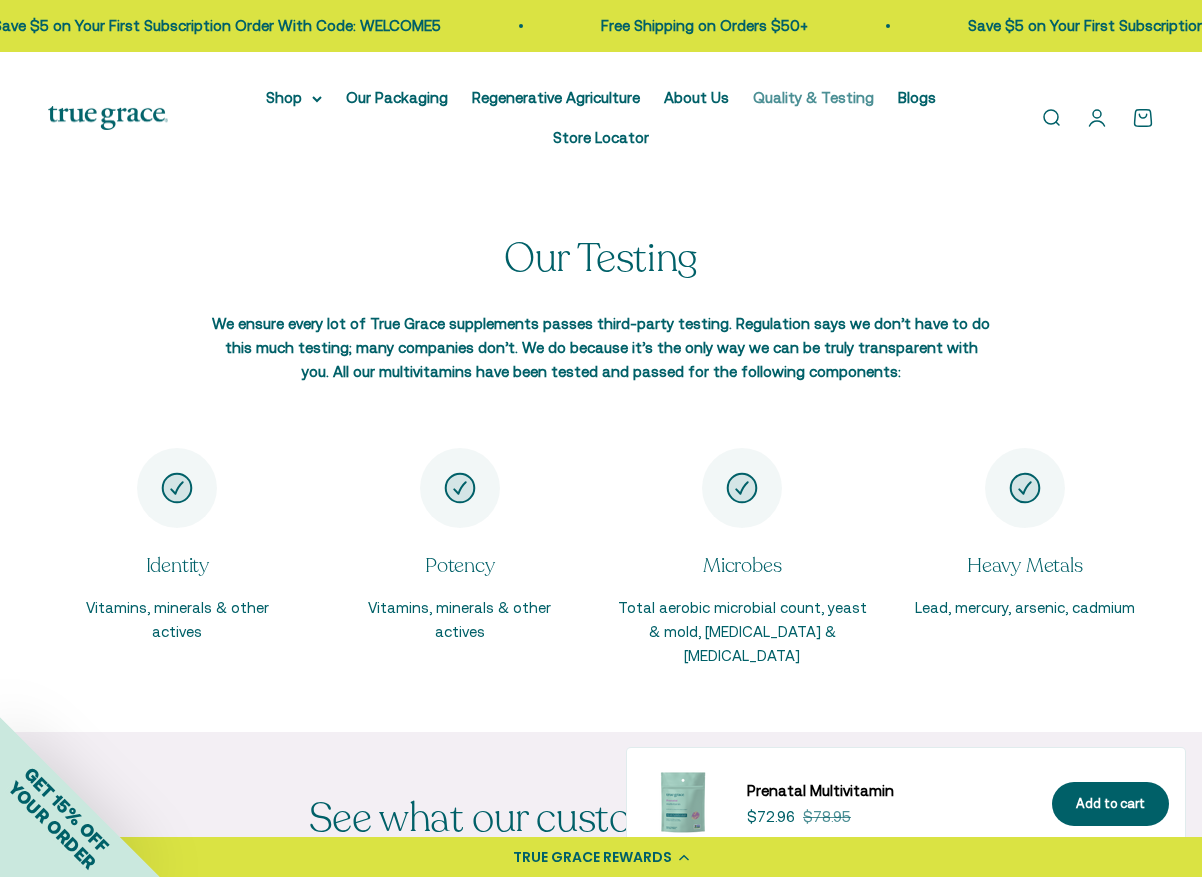 click on "Quality & Testing" at bounding box center [813, 97] 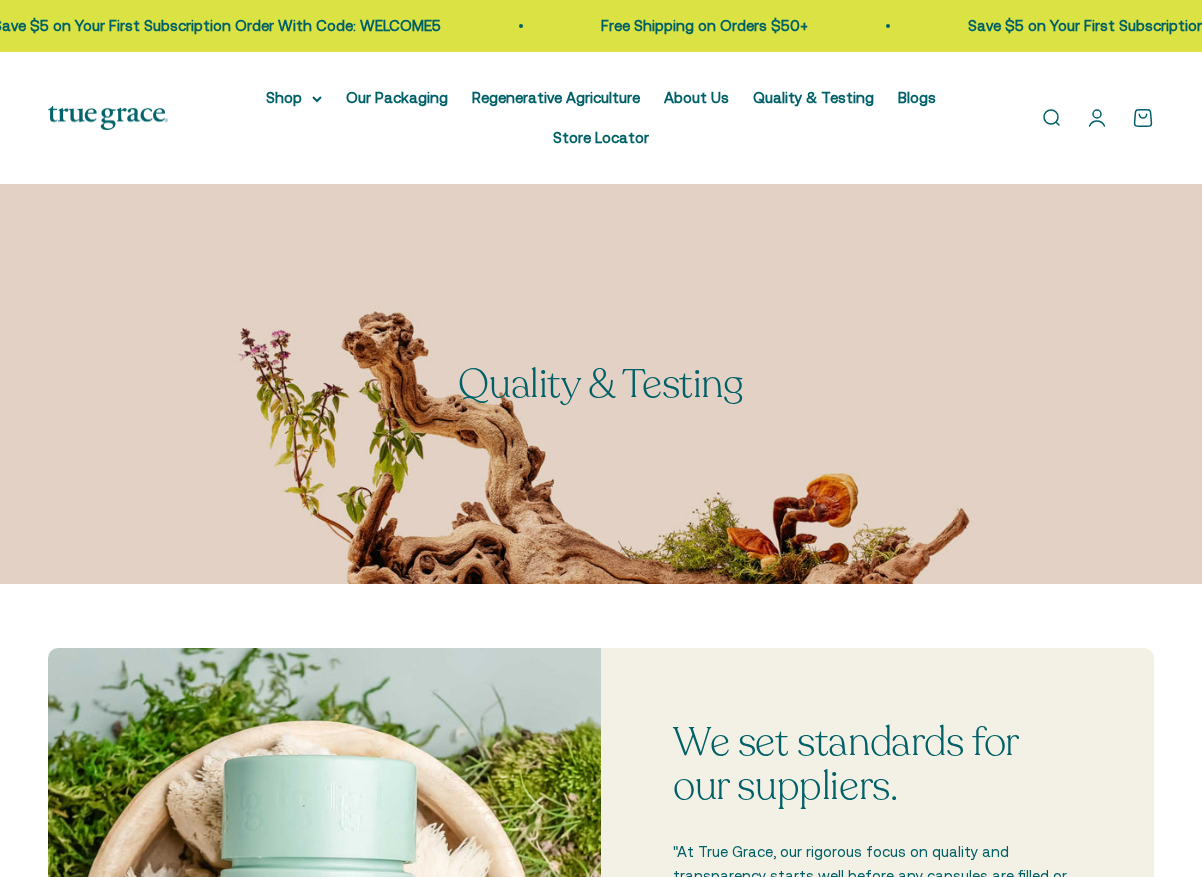 scroll, scrollTop: 0, scrollLeft: 0, axis: both 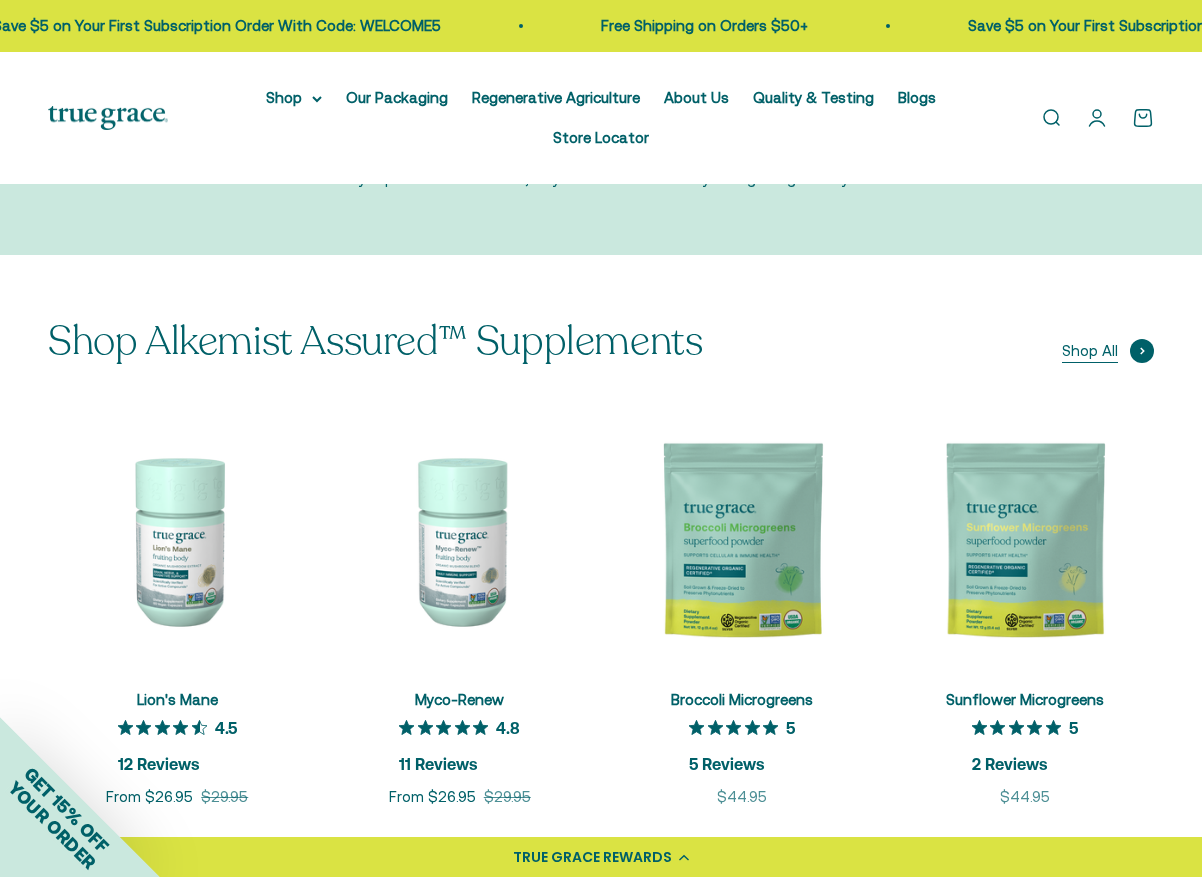 click on "Shop All" at bounding box center (1108, 351) 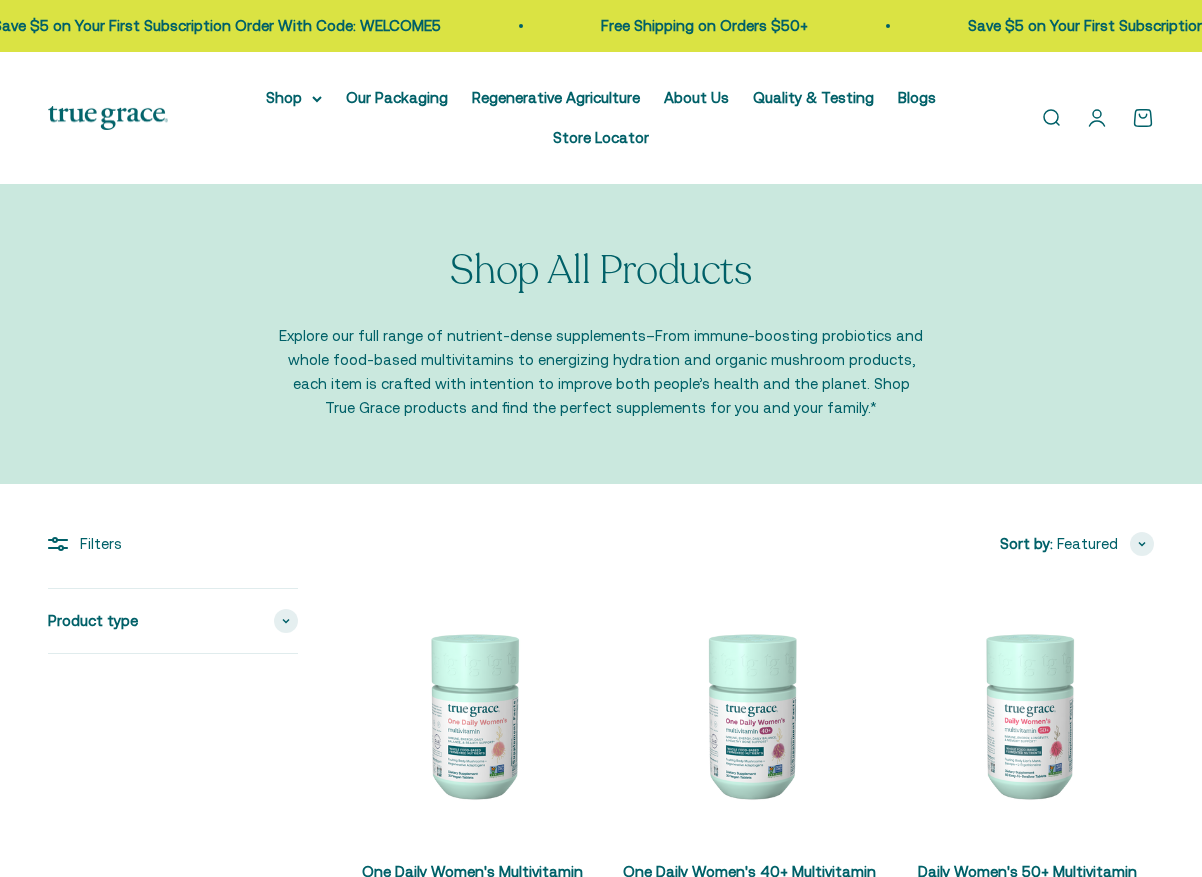 scroll, scrollTop: 0, scrollLeft: 0, axis: both 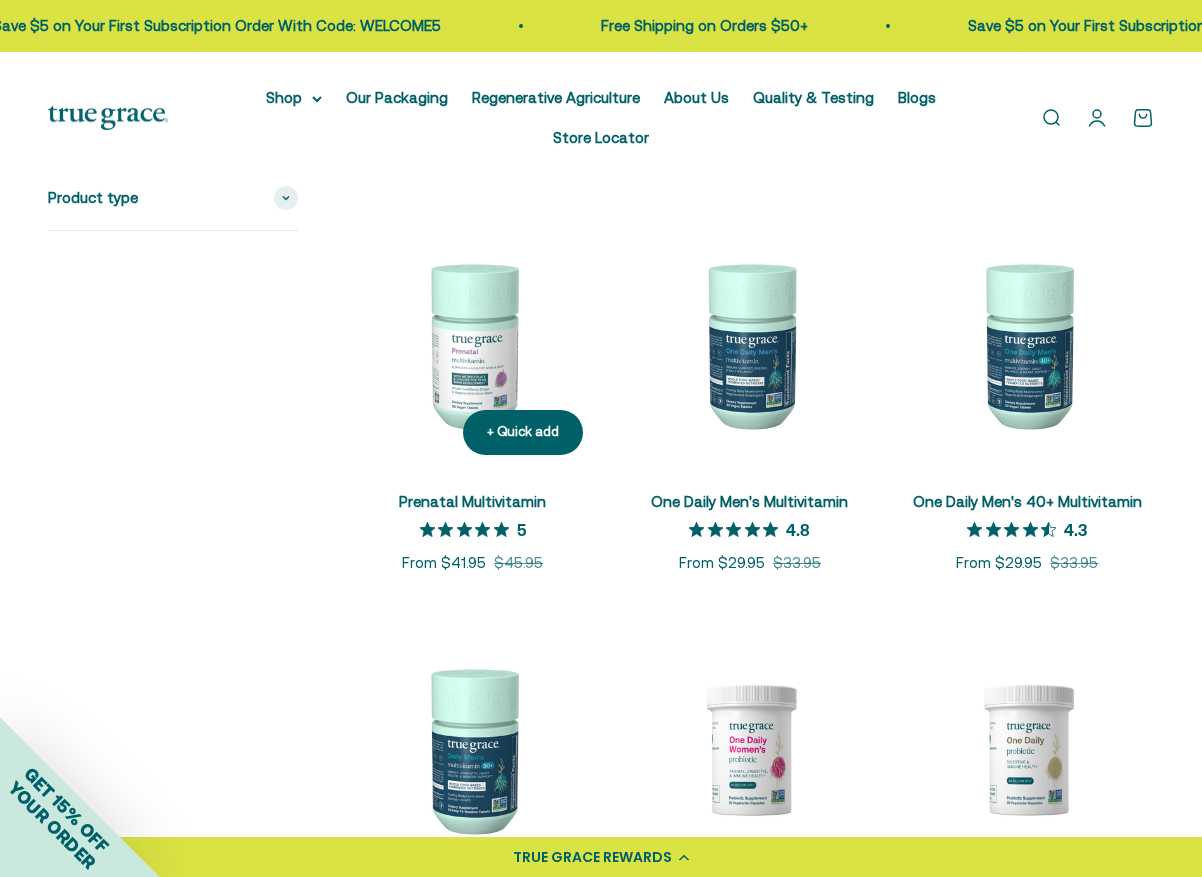 click on "Prenatal Multivitamin" at bounding box center [472, 501] 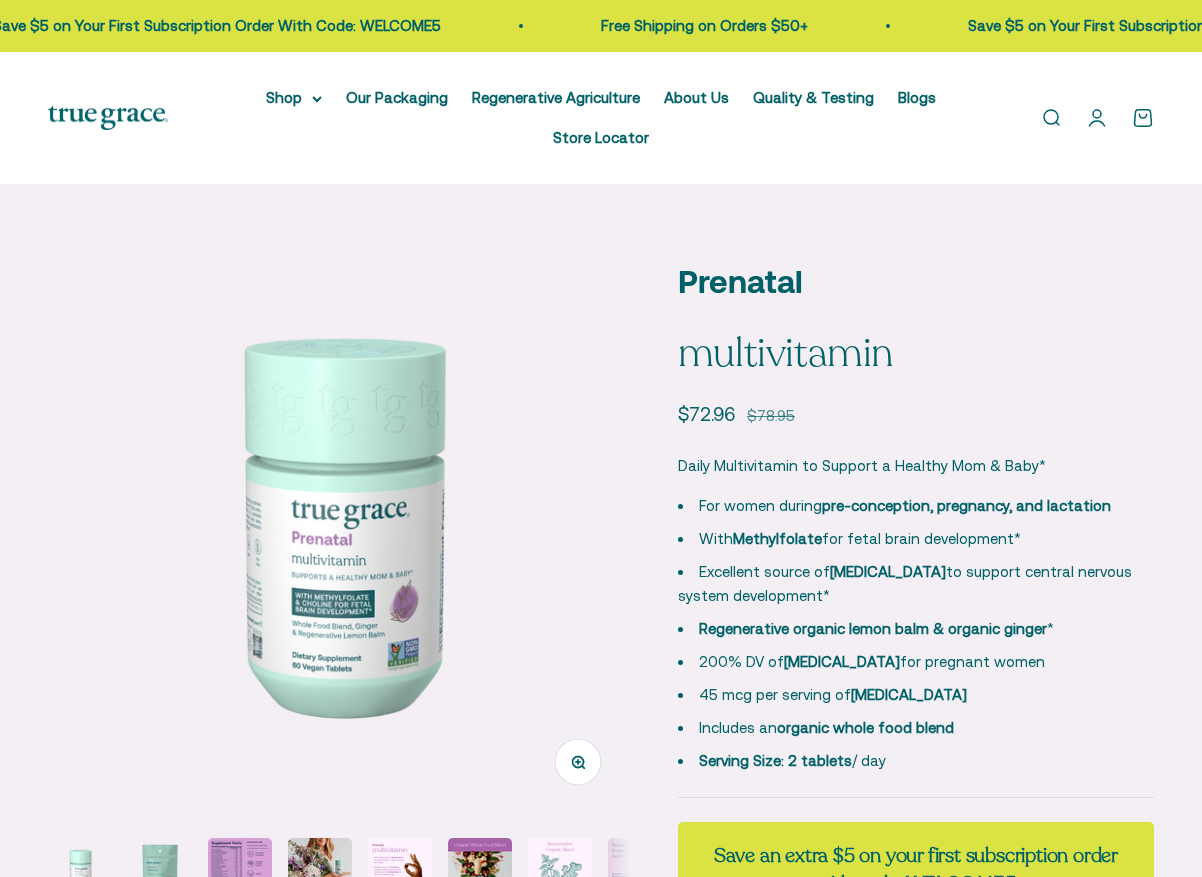 scroll, scrollTop: 0, scrollLeft: 0, axis: both 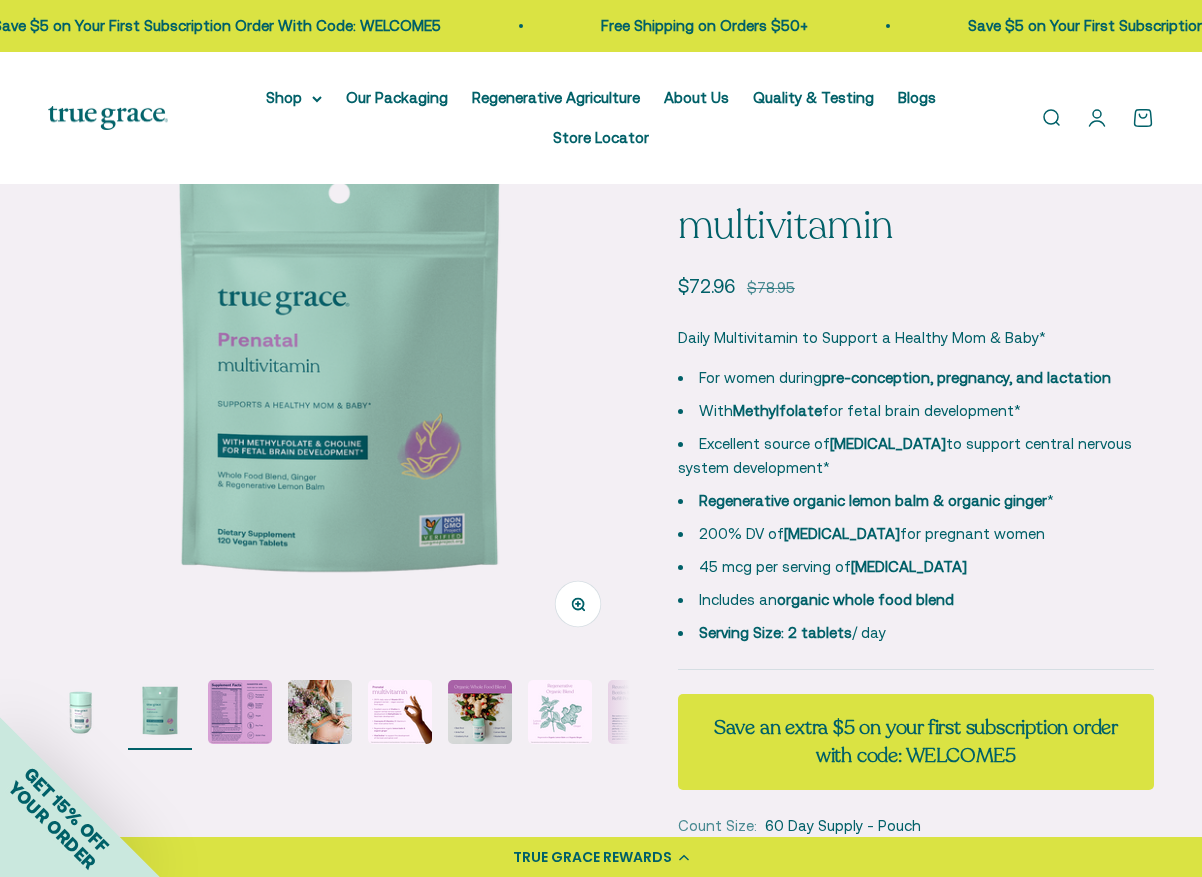 click at bounding box center [560, 712] 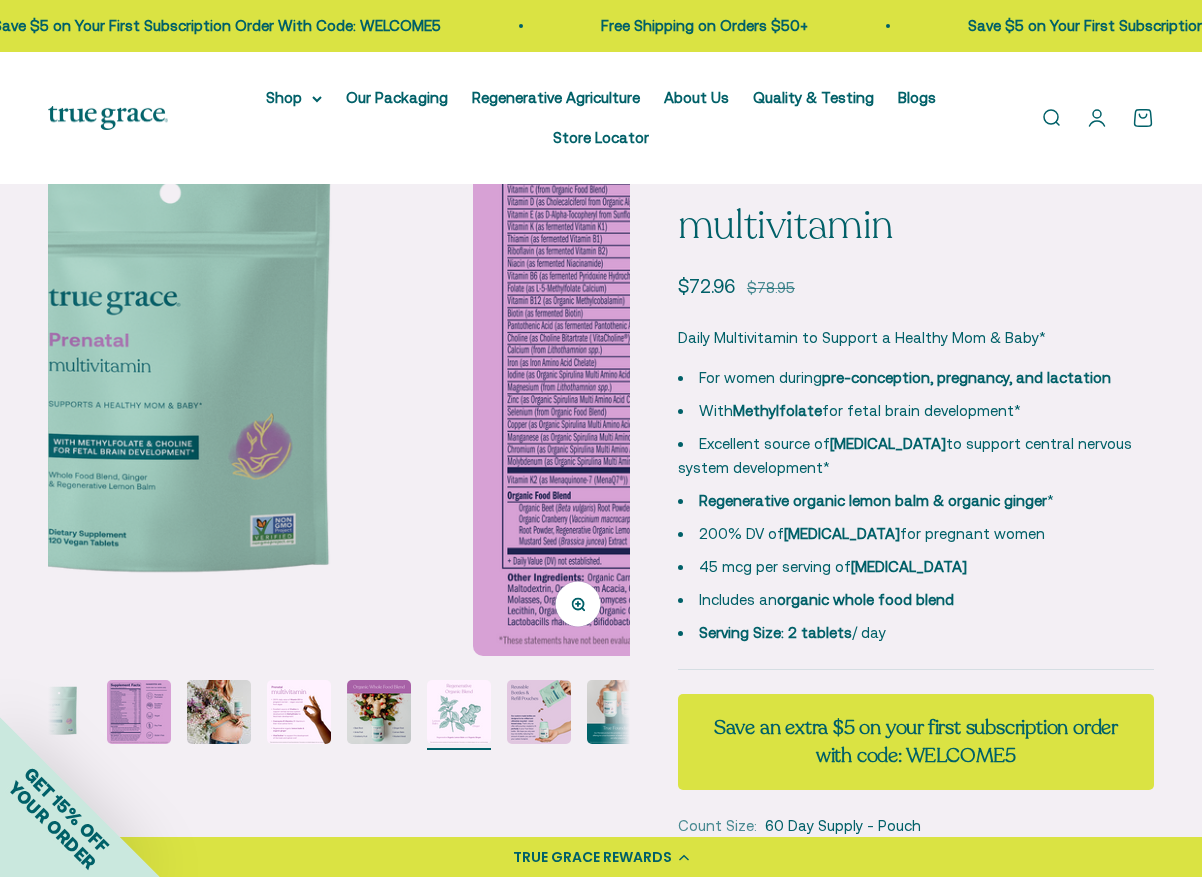 scroll, scrollTop: 0, scrollLeft: 1288, axis: horizontal 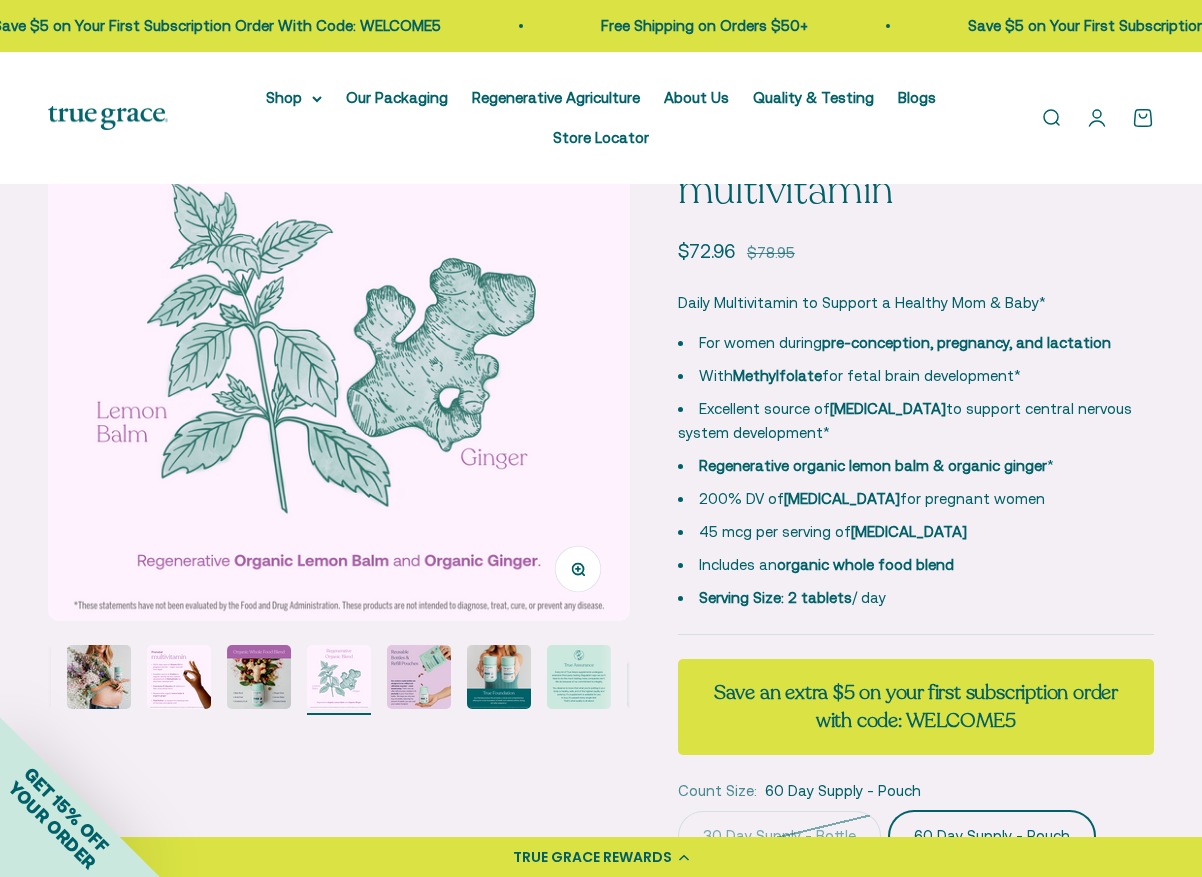 click at bounding box center (259, 677) 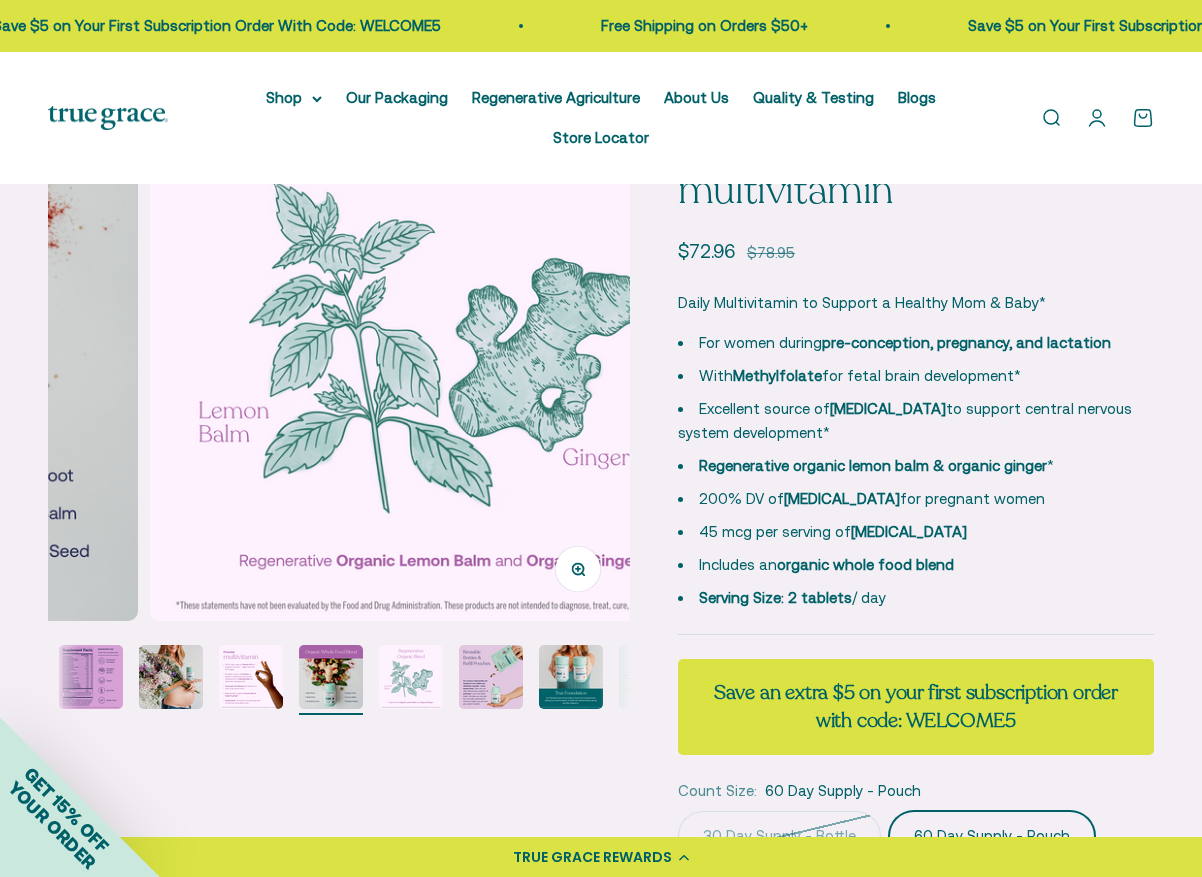 scroll, scrollTop: 0, scrollLeft: 3192, axis: horizontal 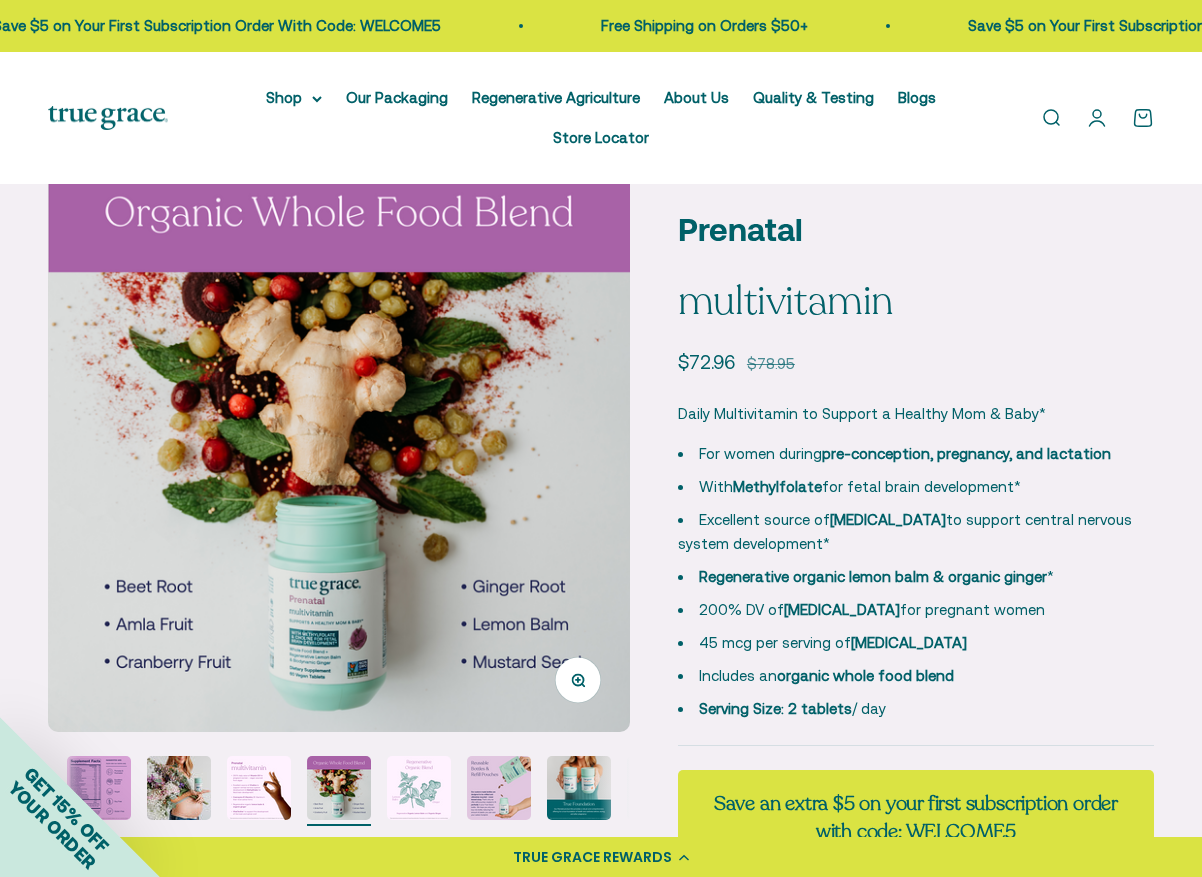 click at bounding box center (259, 788) 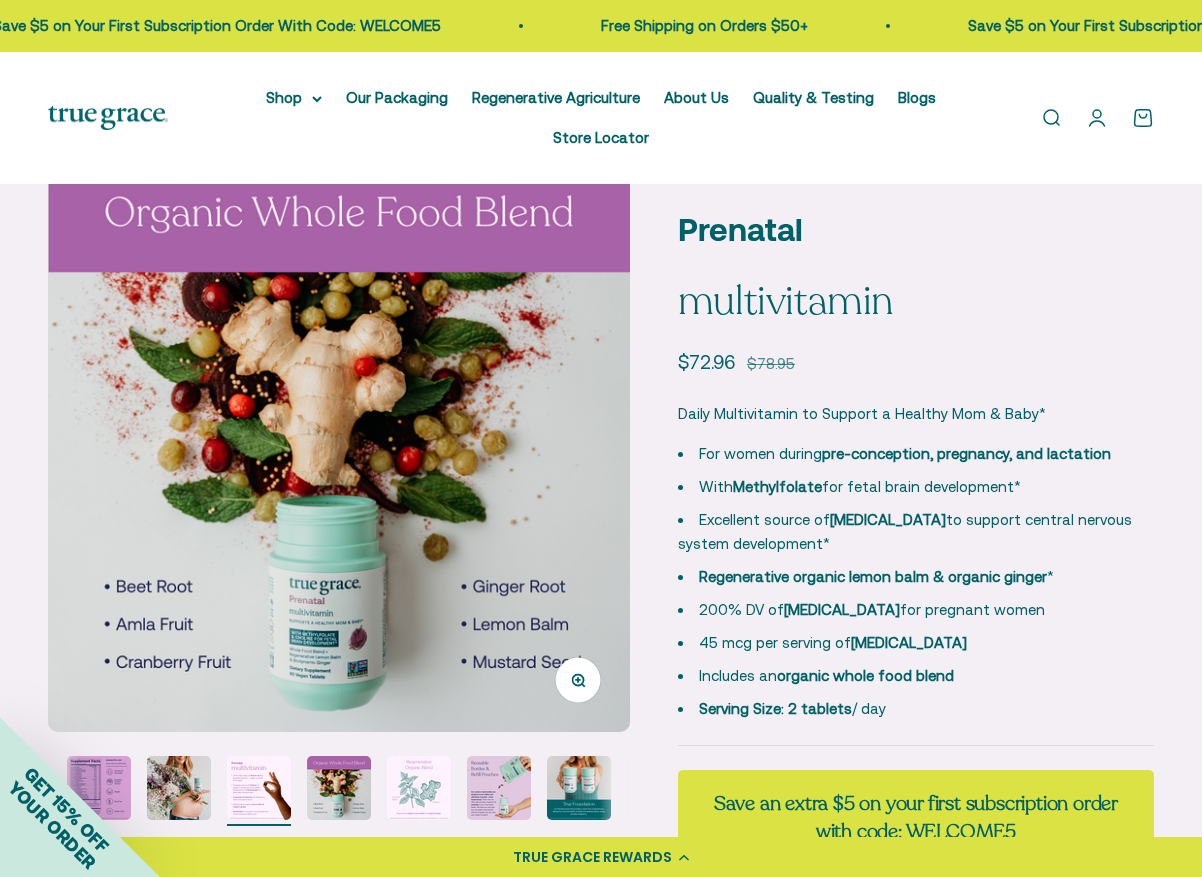 scroll, scrollTop: 76, scrollLeft: 0, axis: vertical 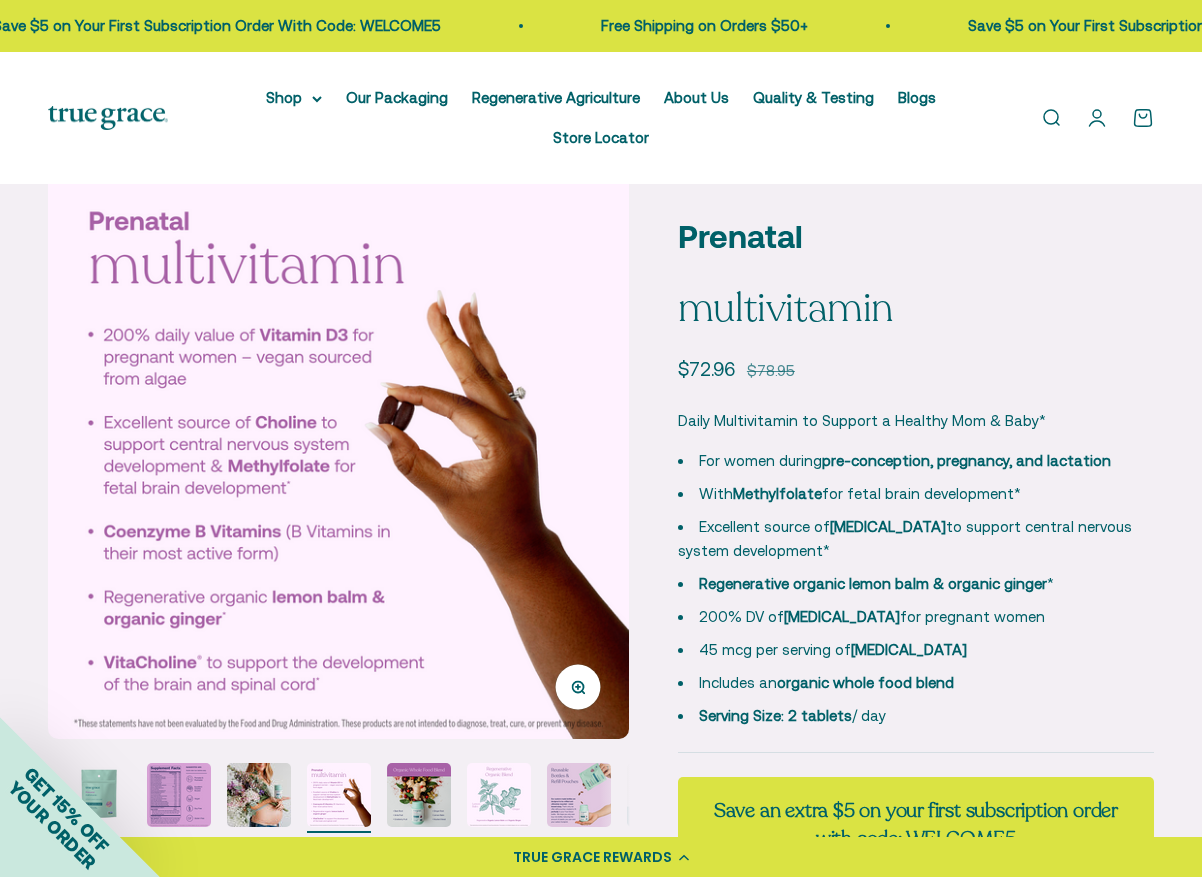 drag, startPoint x: 182, startPoint y: 770, endPoint x: 191, endPoint y: 745, distance: 26.57066 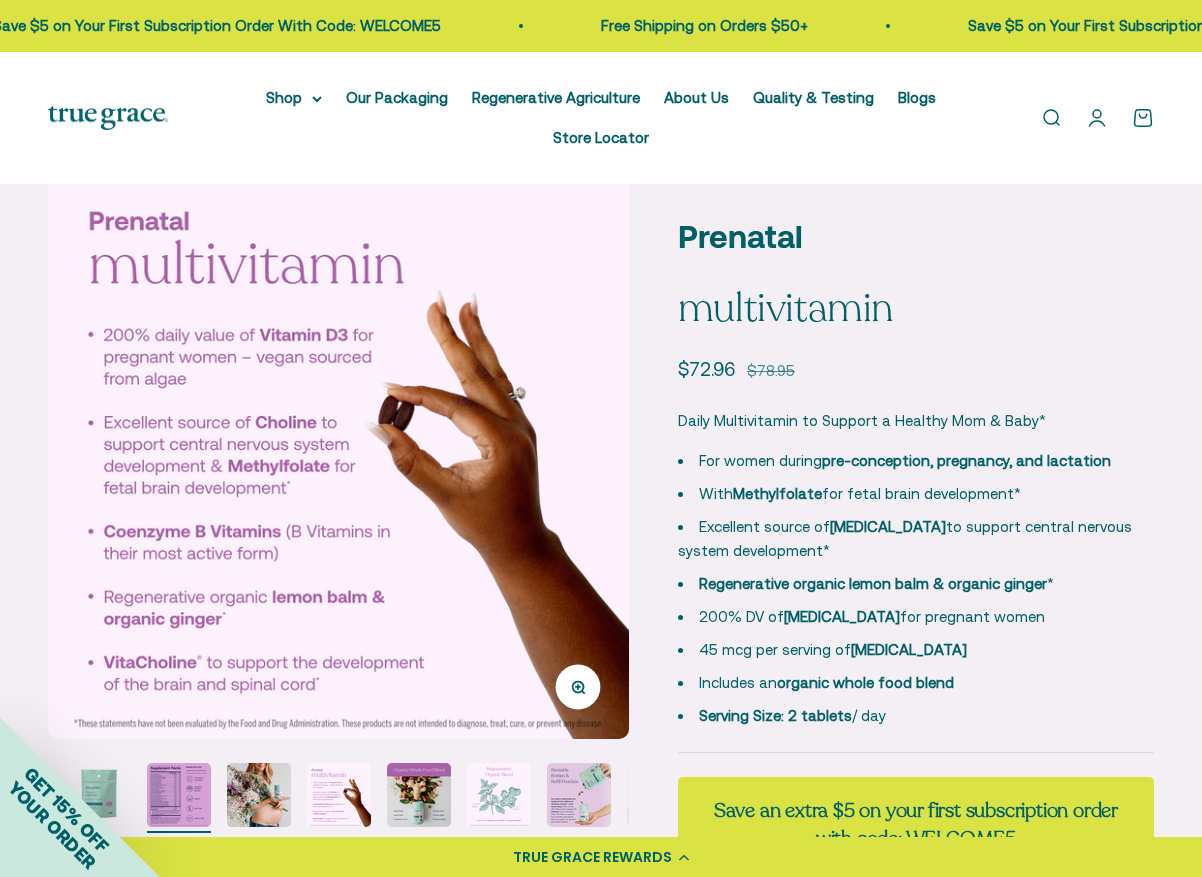 scroll, scrollTop: 0, scrollLeft: 2276, axis: horizontal 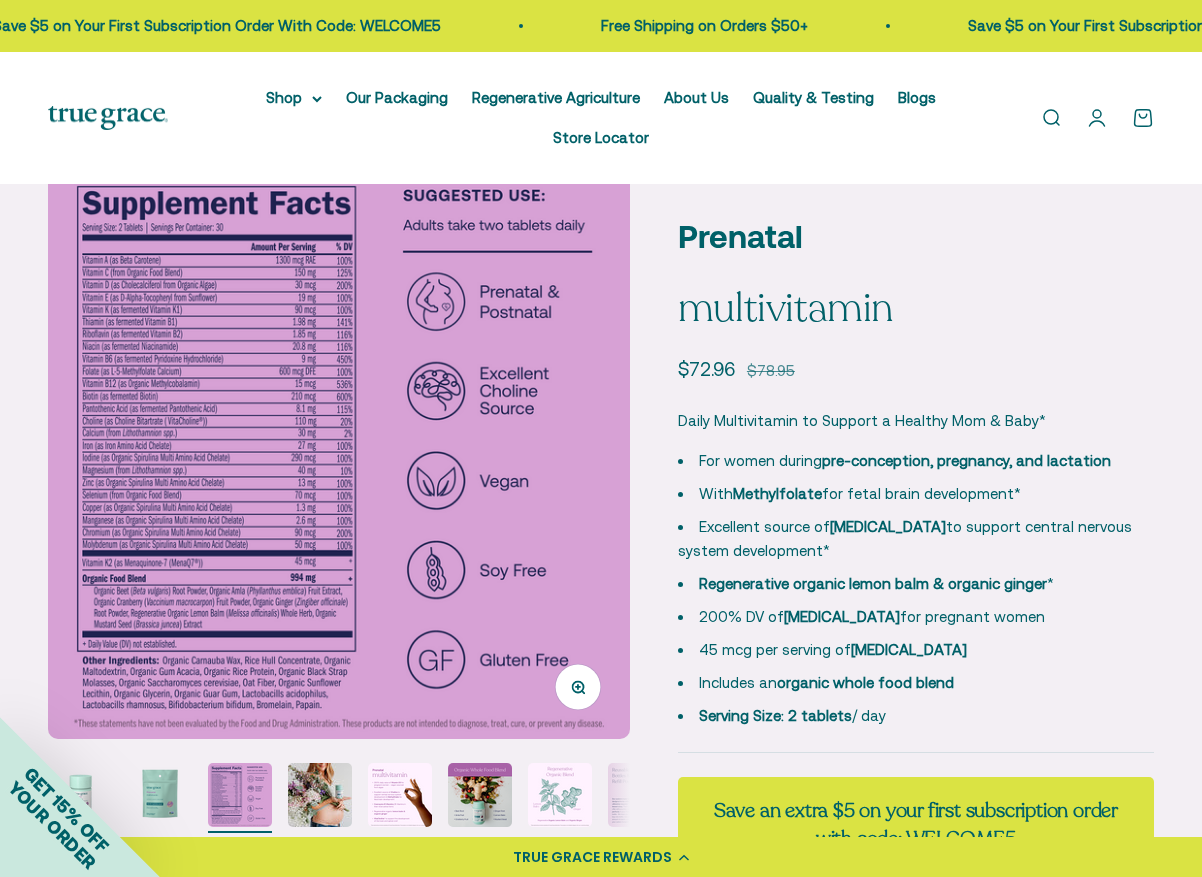 click at bounding box center (339, 448) 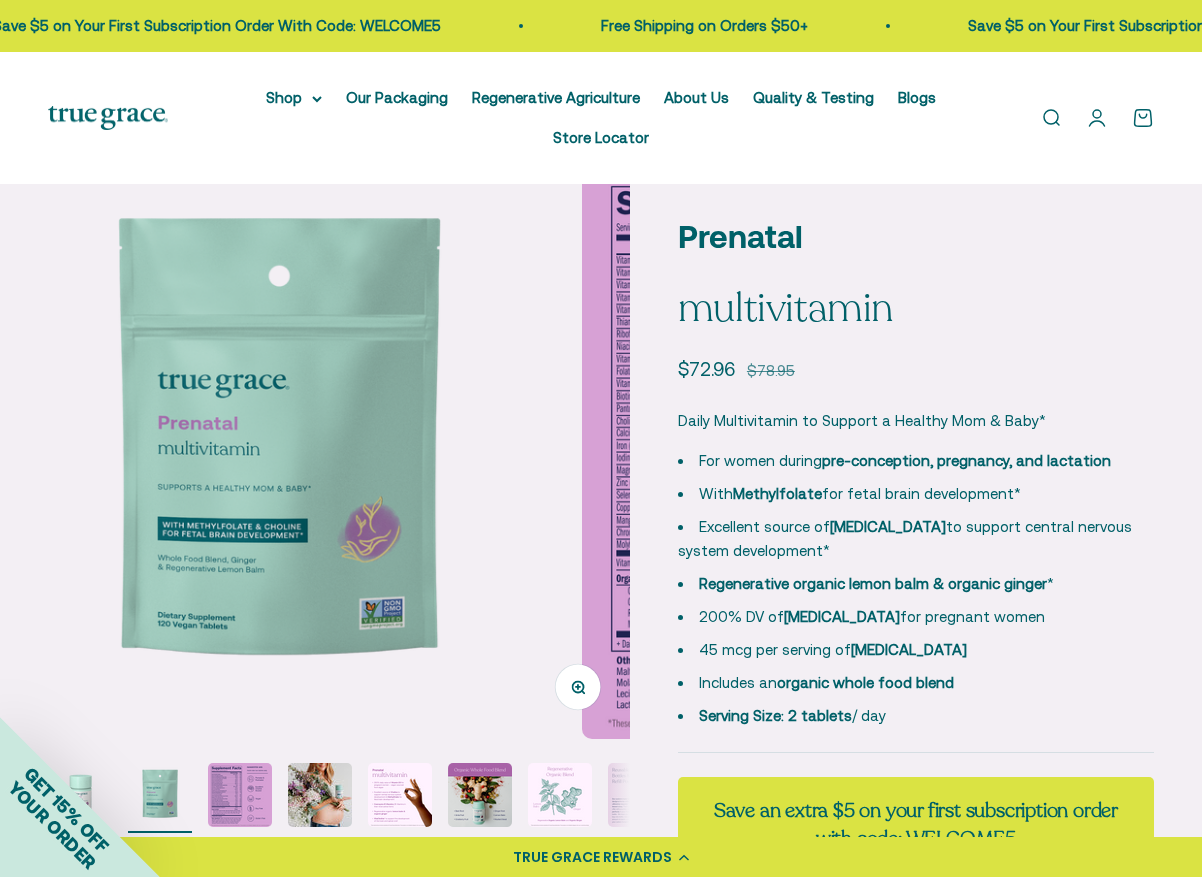 scroll, scrollTop: 0, scrollLeft: 594, axis: horizontal 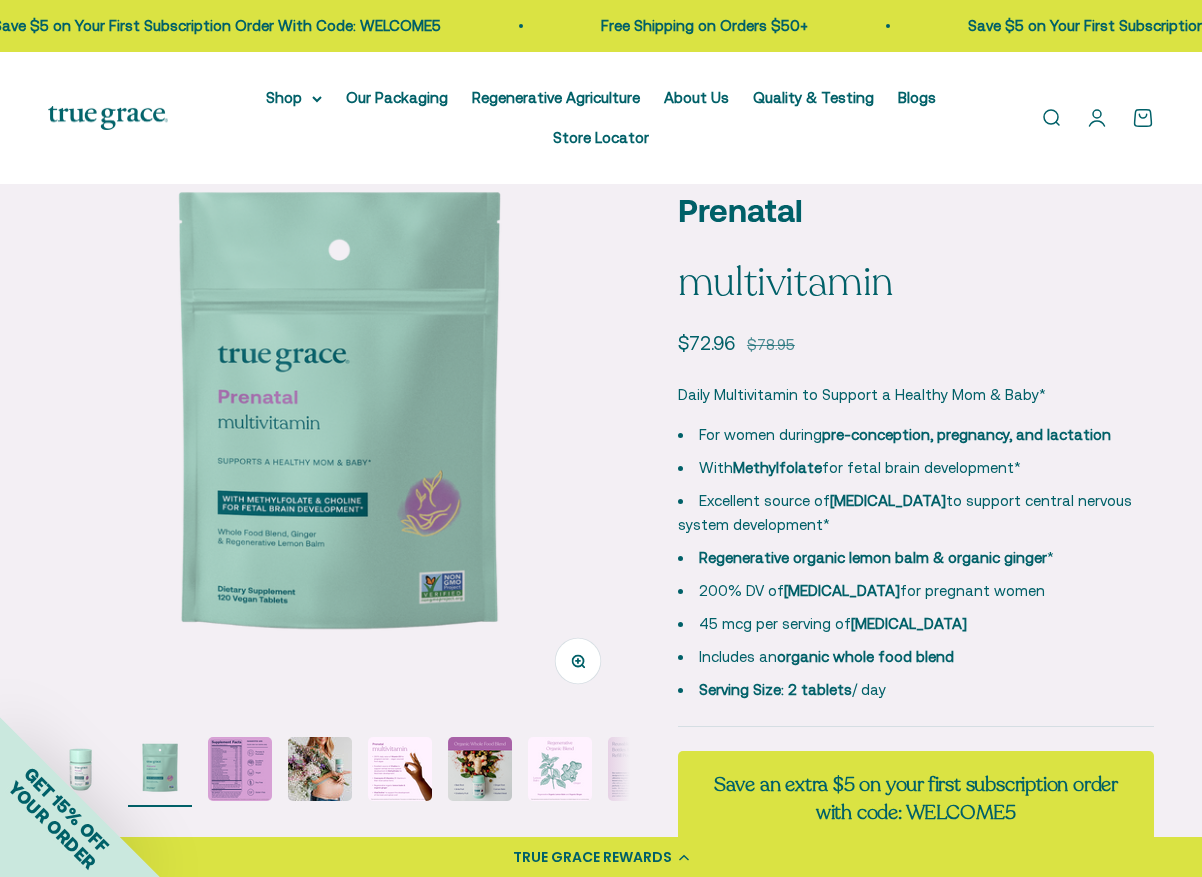 drag, startPoint x: 254, startPoint y: 739, endPoint x: 437, endPoint y: 681, distance: 191.97136 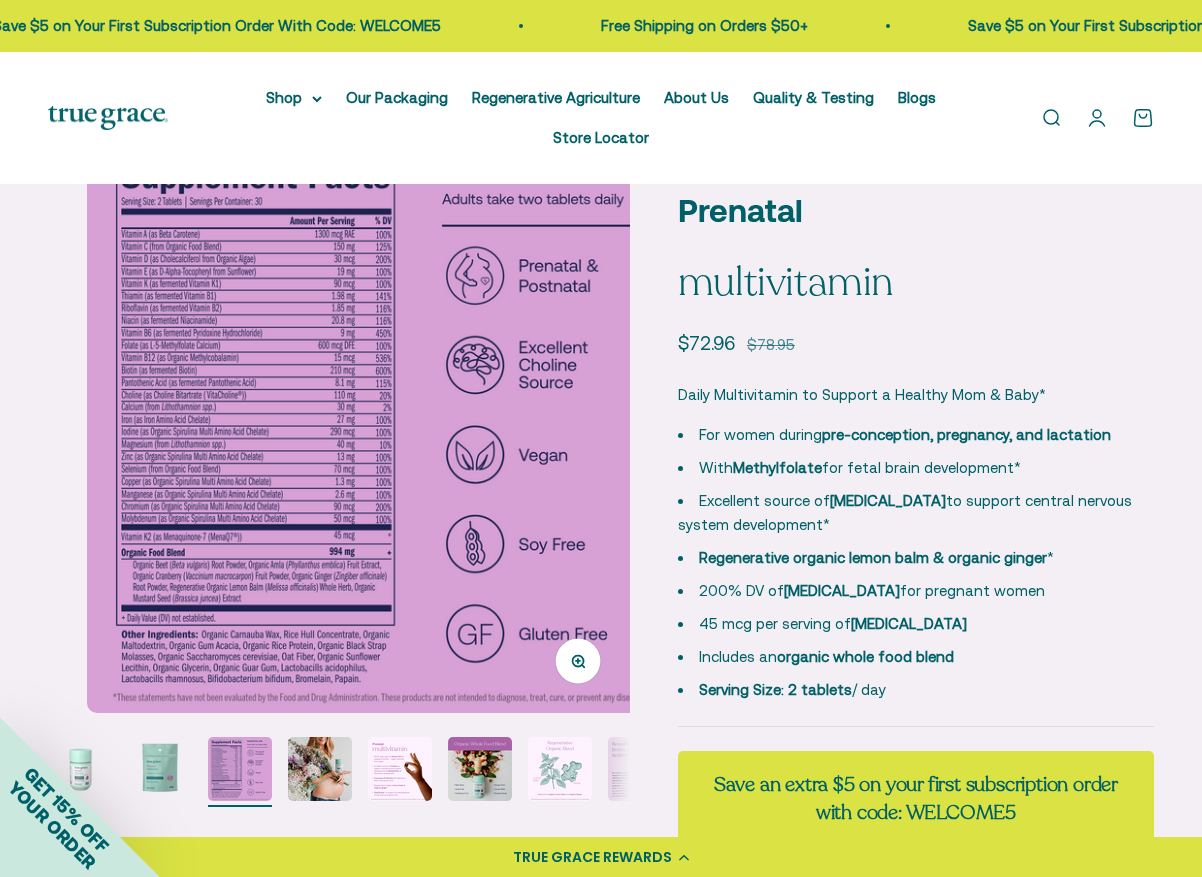 scroll, scrollTop: 0, scrollLeft: 1188, axis: horizontal 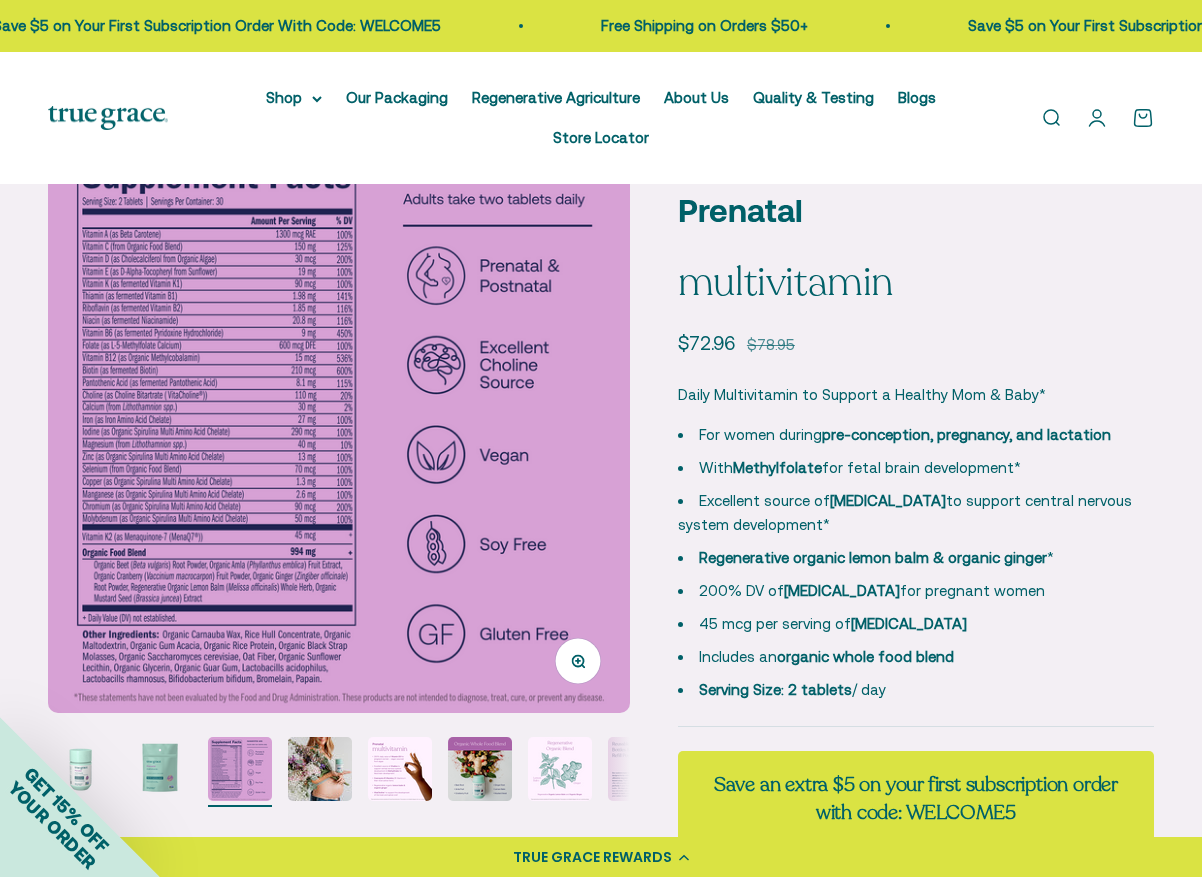 click on "Zoom" at bounding box center (577, 660) 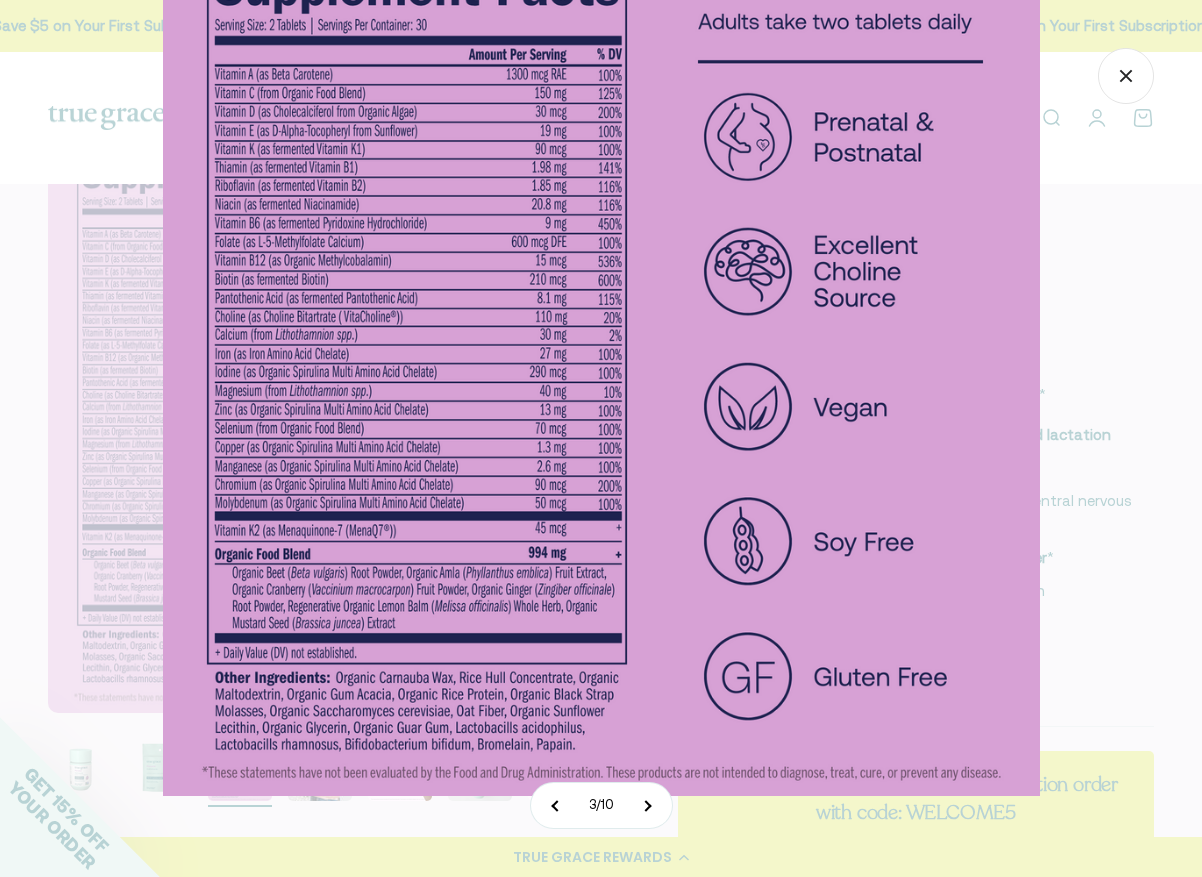 click at bounding box center (601, 357) 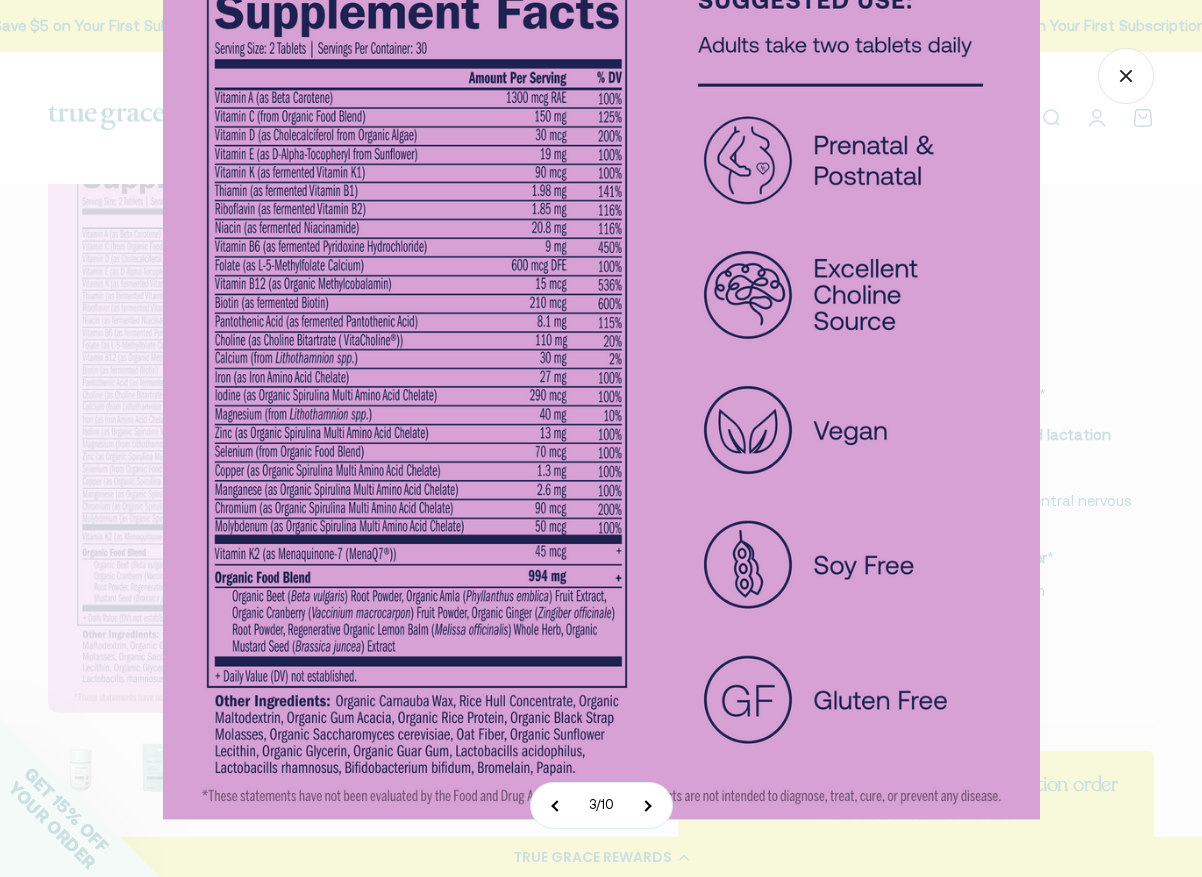 click at bounding box center (601, 380) 